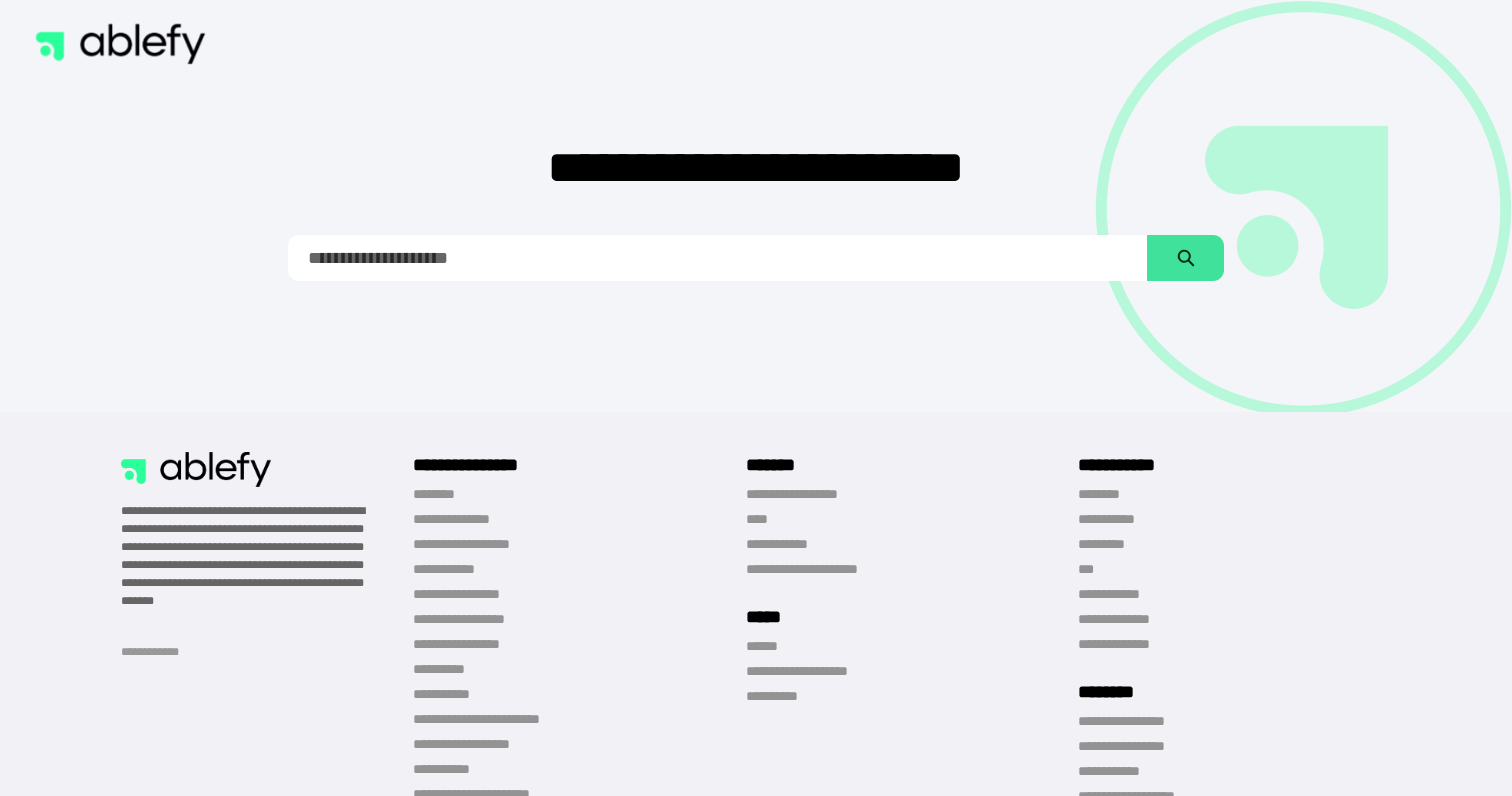 scroll, scrollTop: 0, scrollLeft: 0, axis: both 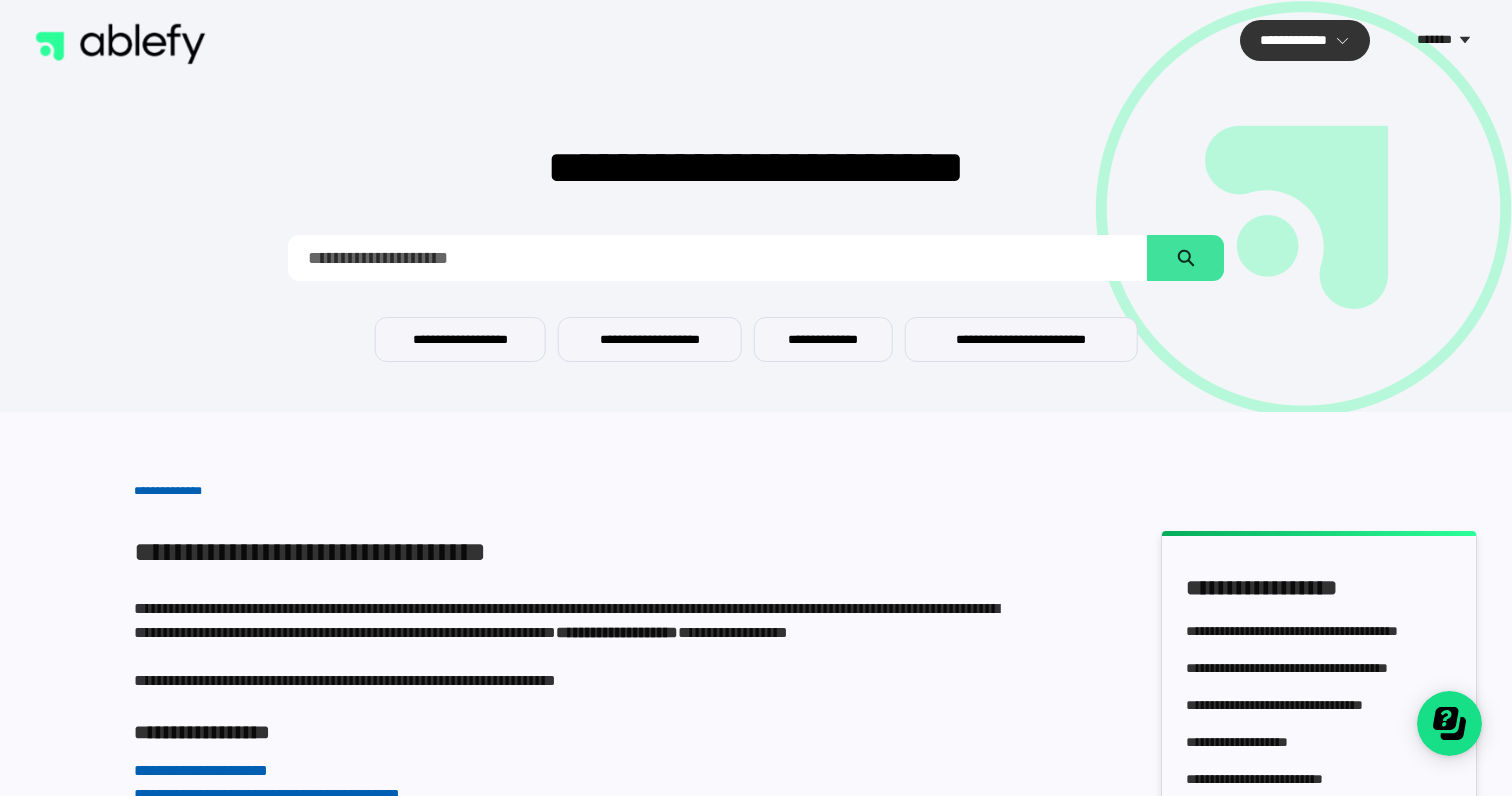 click at bounding box center [1342, 40] 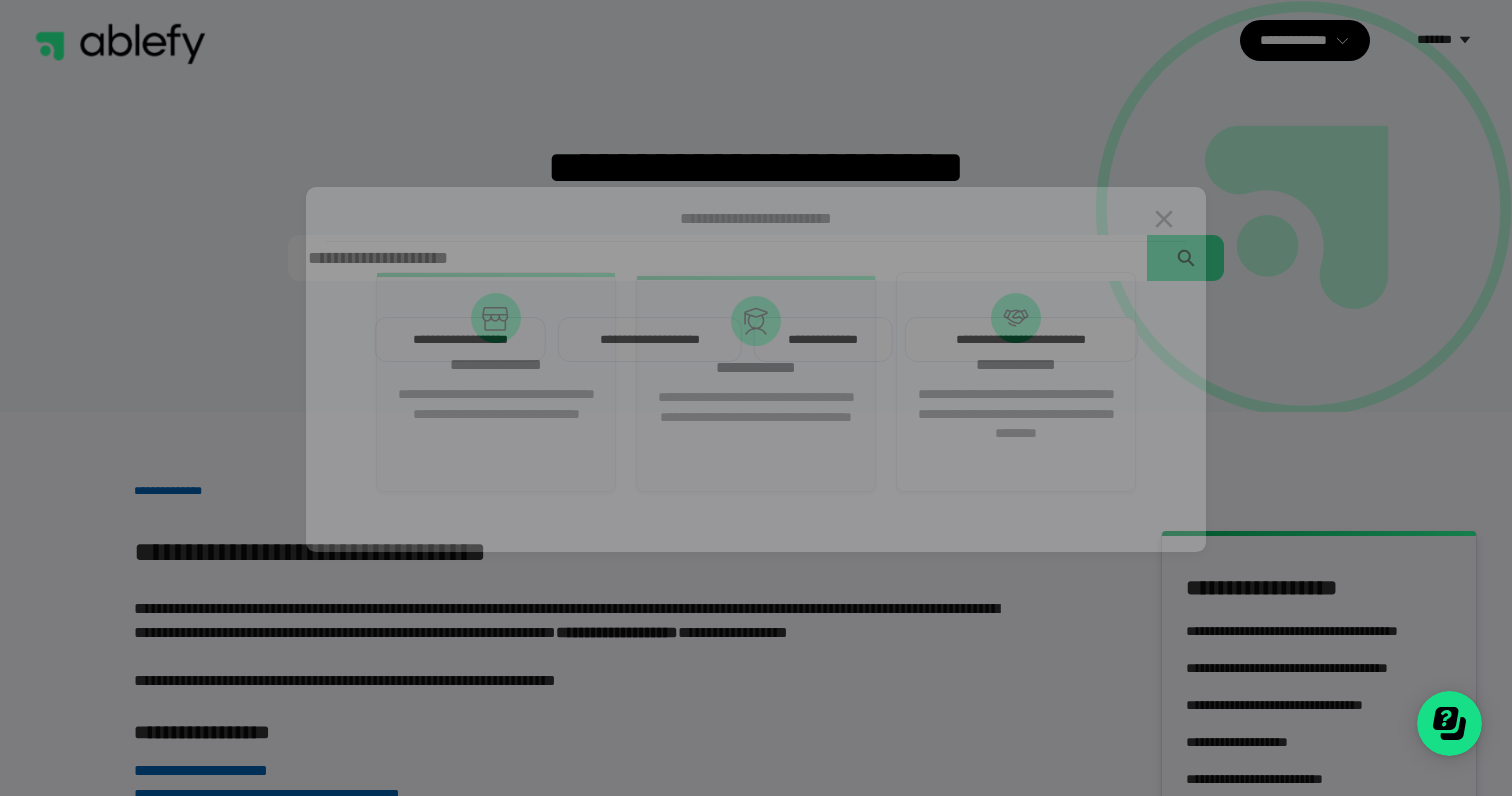 click on "**********" at bounding box center [496, 442] 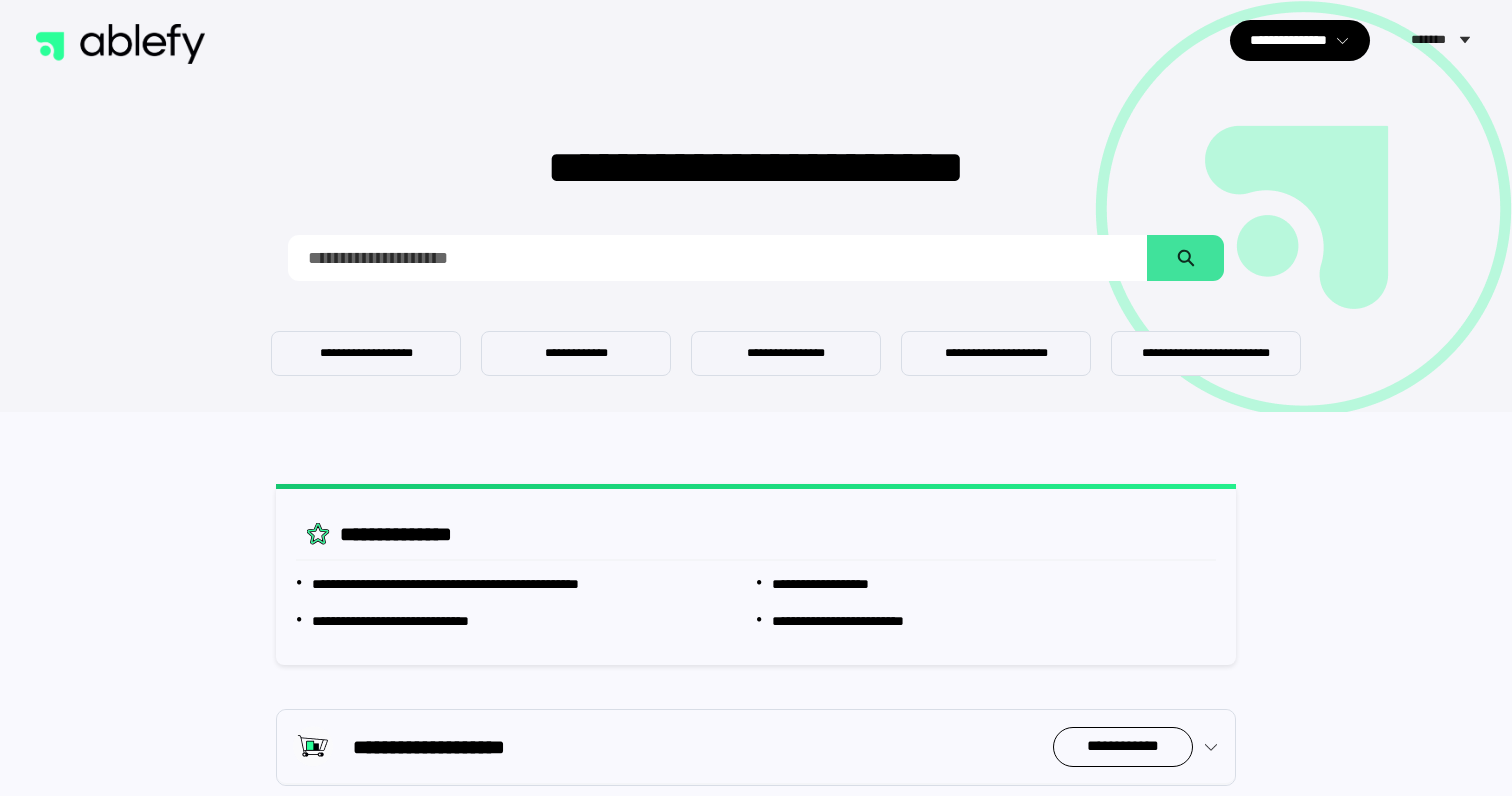 scroll, scrollTop: 0, scrollLeft: 0, axis: both 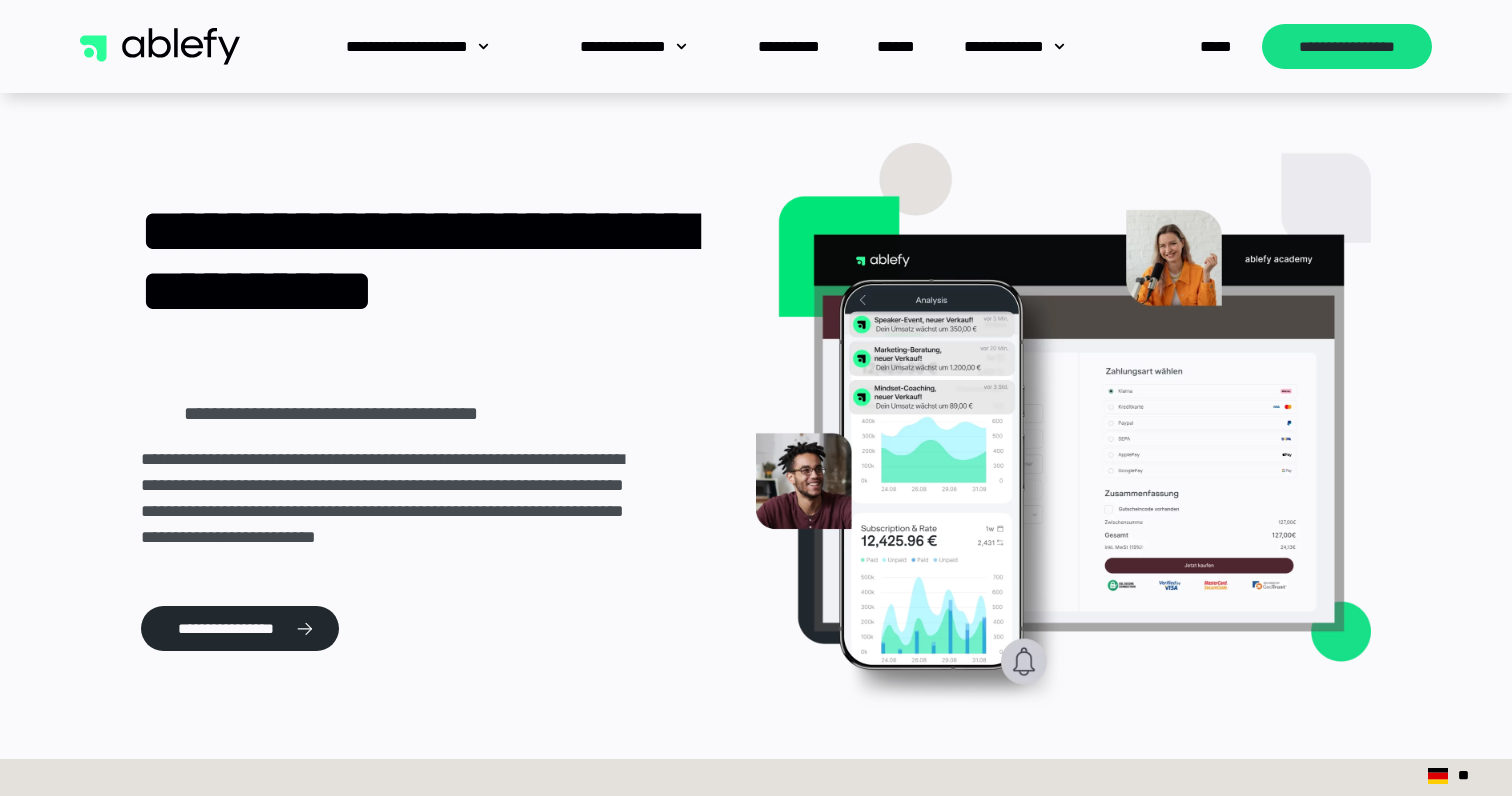 click on "*****" at bounding box center (1216, 46) 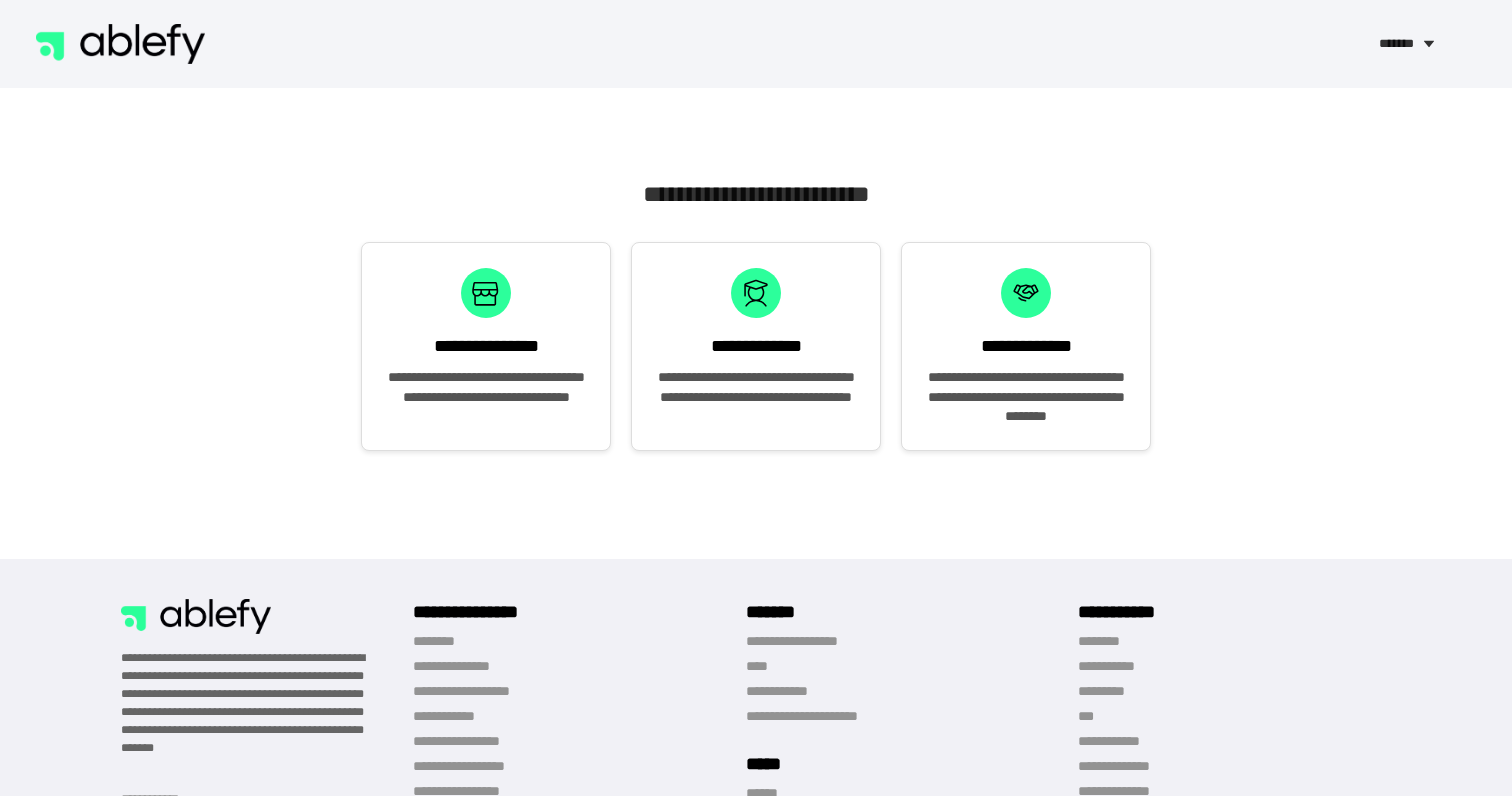 scroll, scrollTop: 0, scrollLeft: 0, axis: both 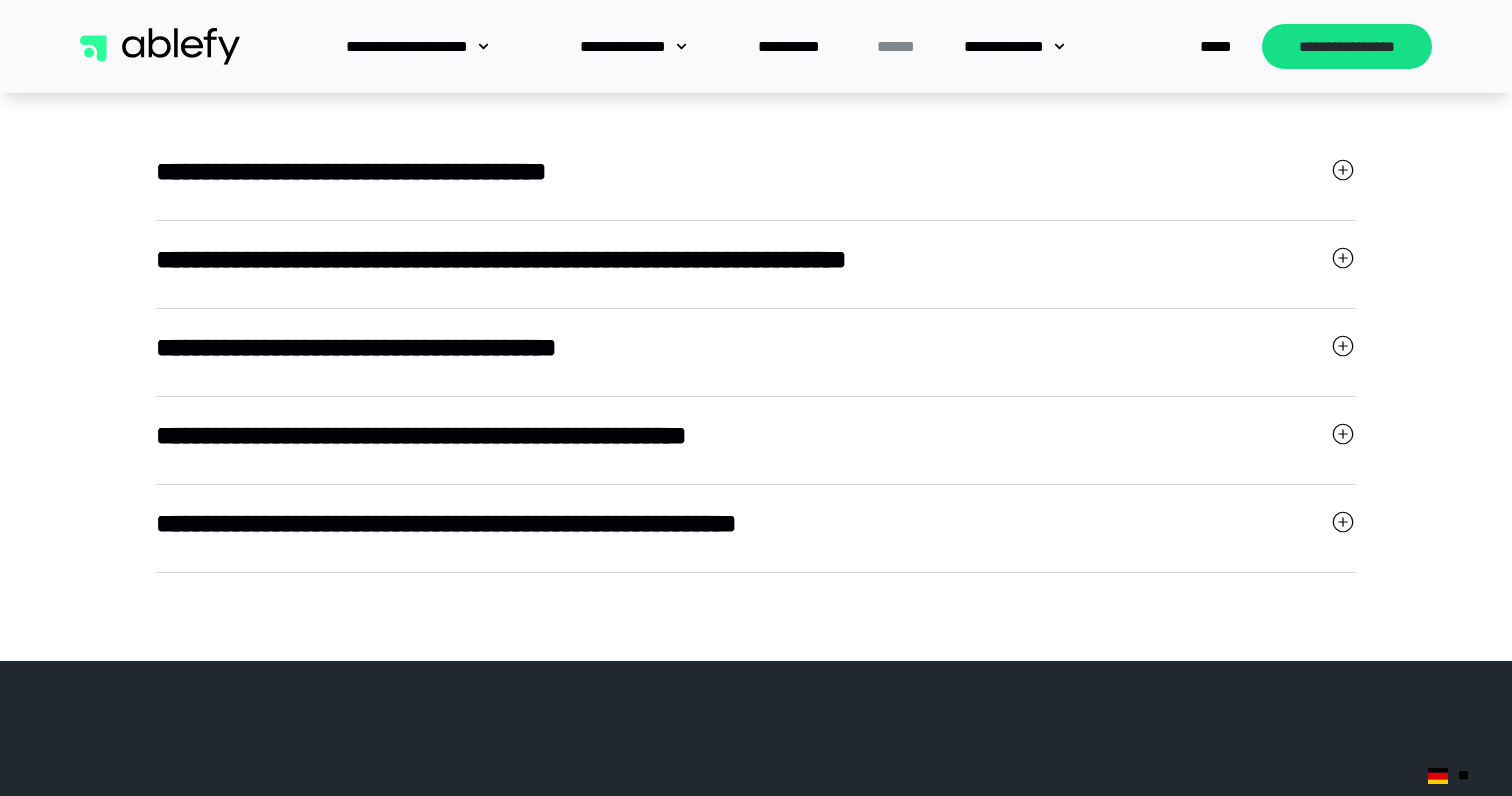 click 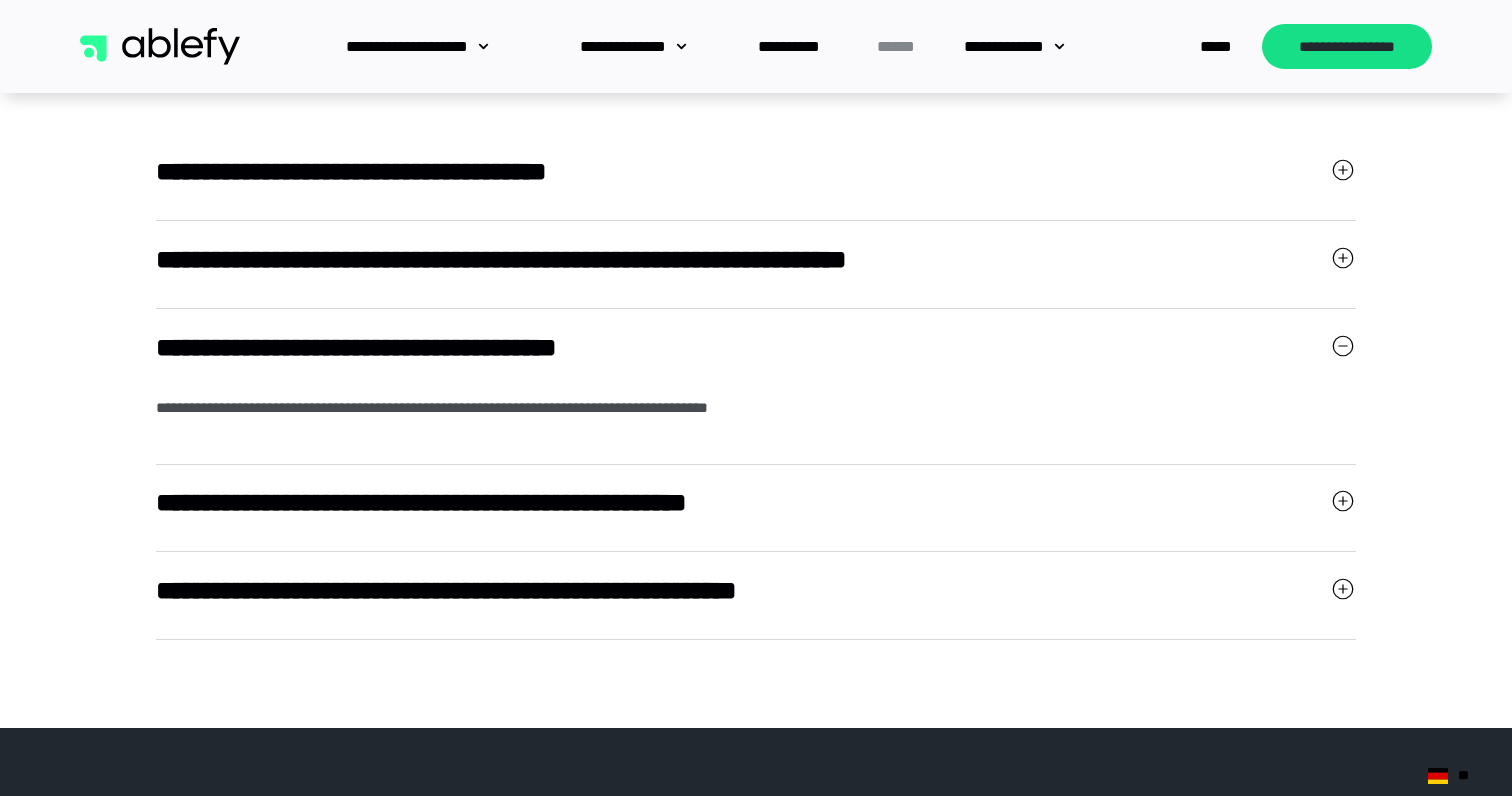 click 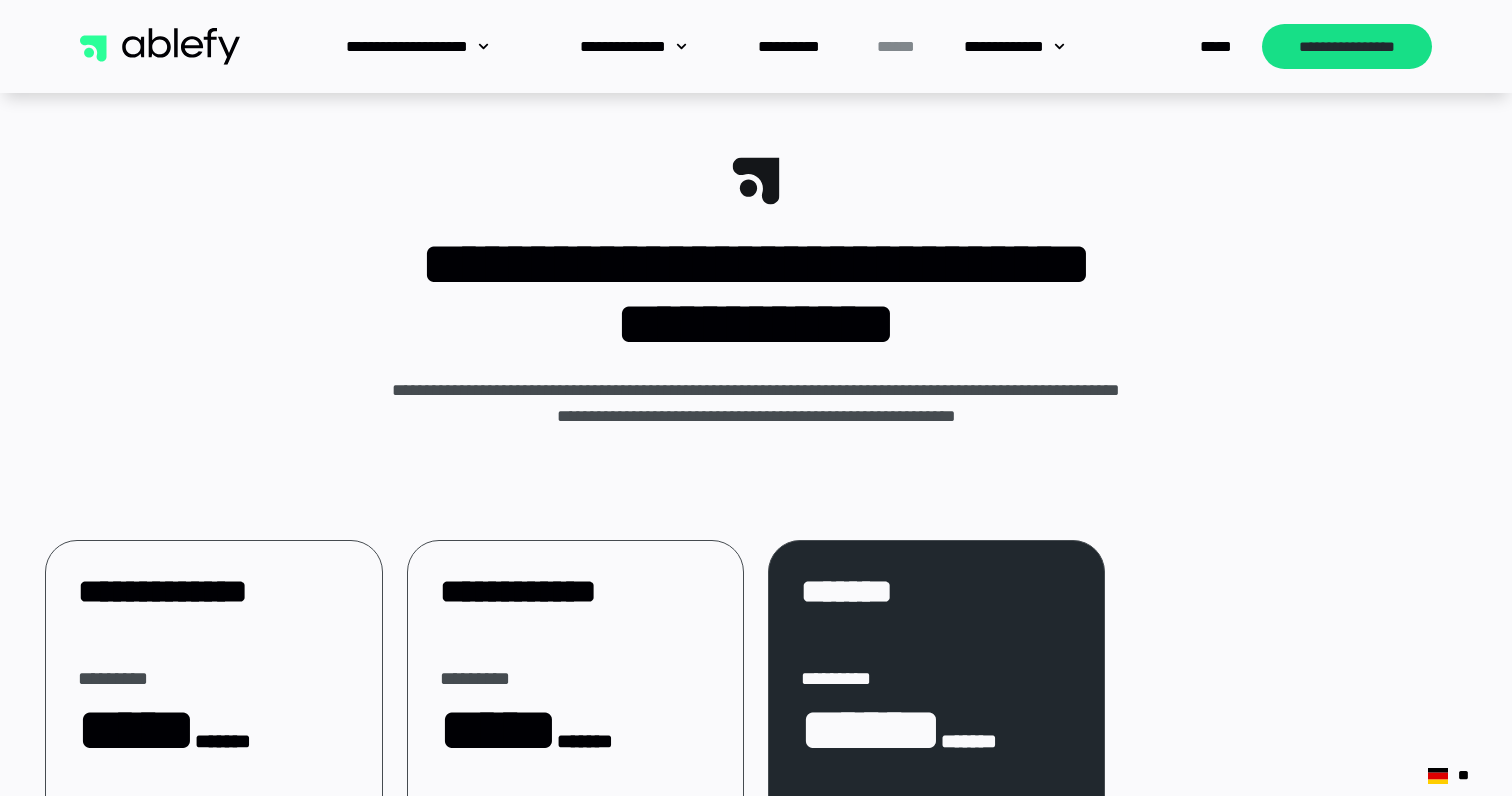 scroll, scrollTop: 0, scrollLeft: 0, axis: both 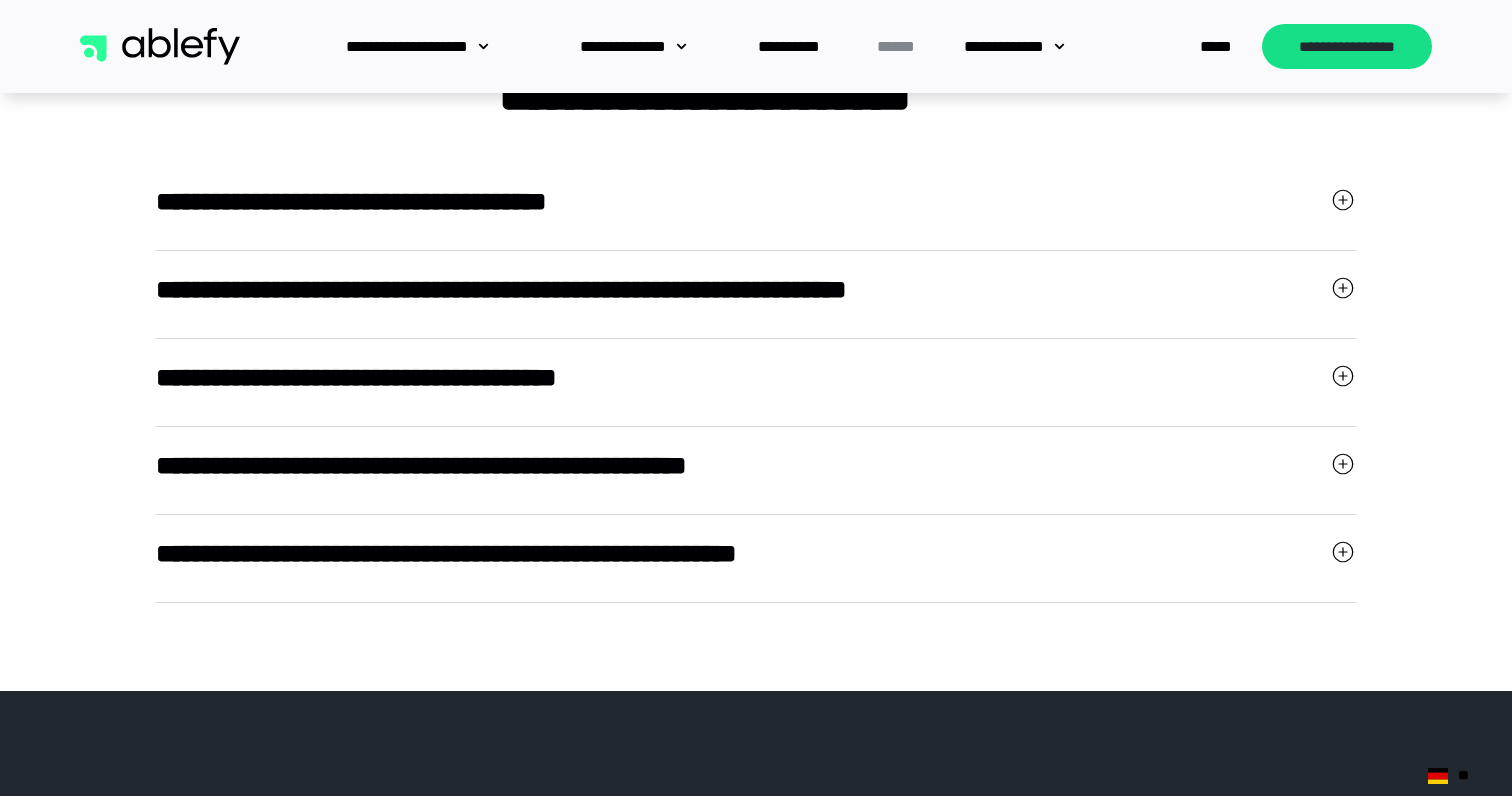 click 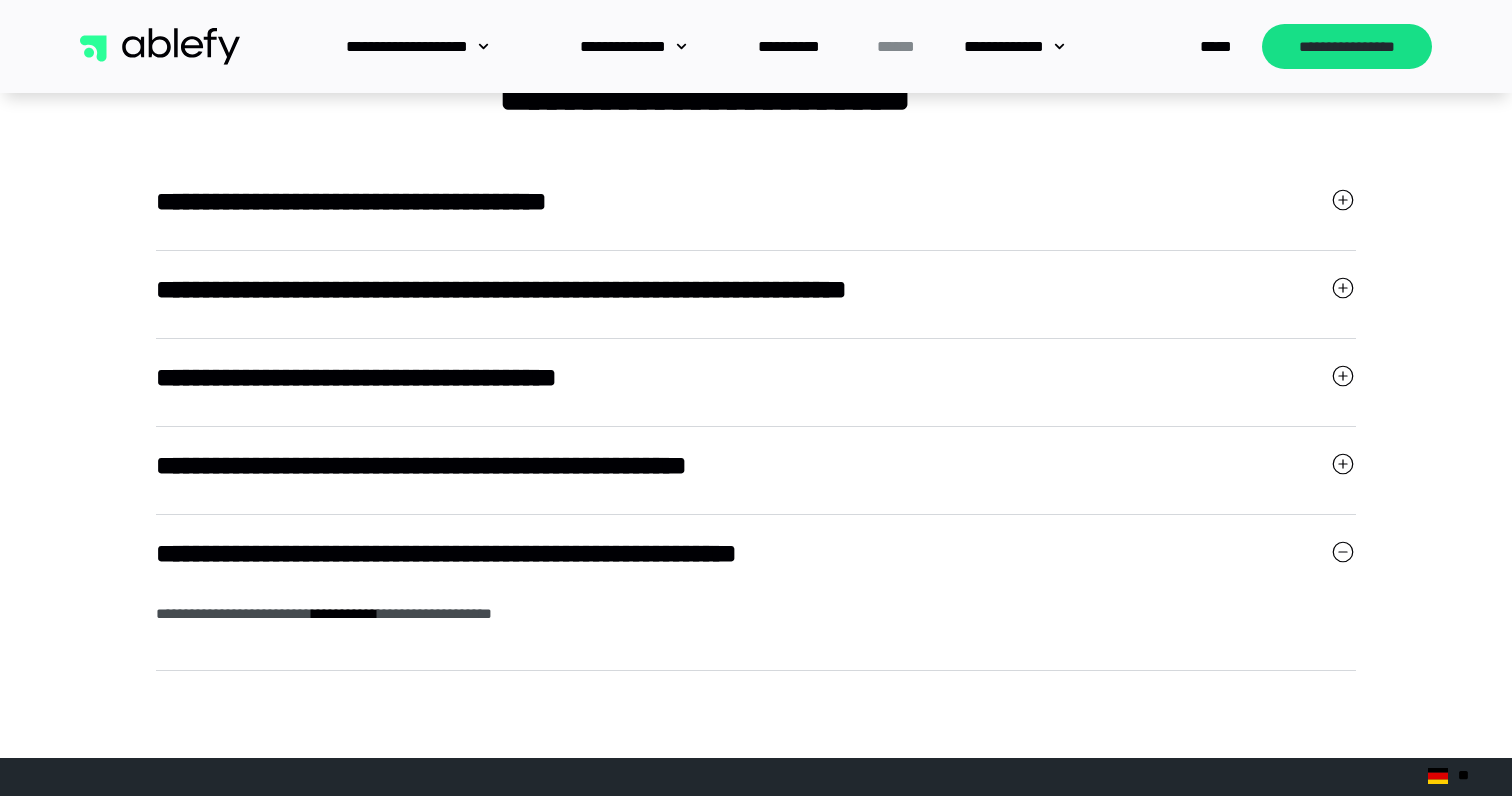 click on "**********" at bounding box center (756, 637) 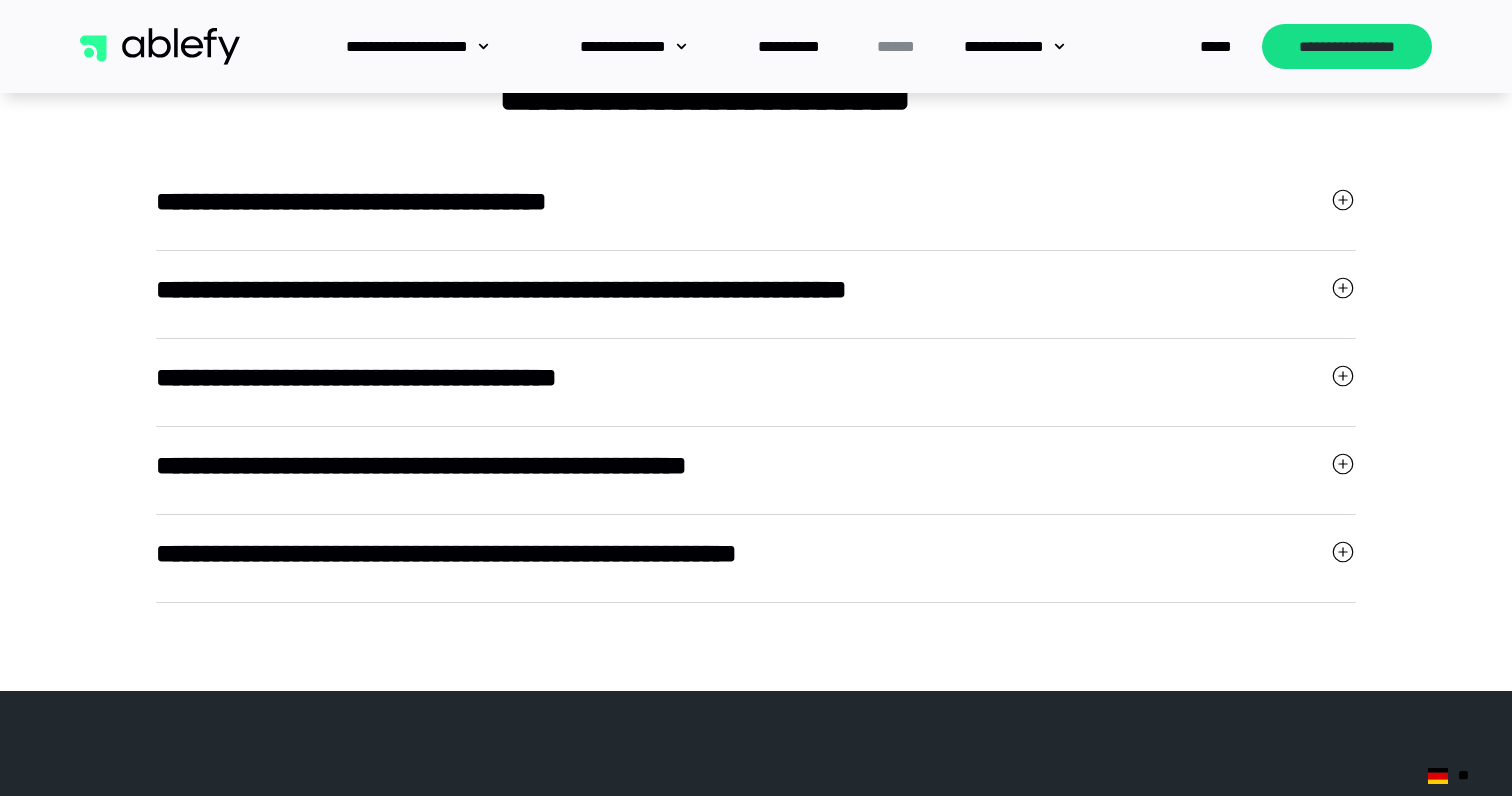 click on "**********" at bounding box center [756, 571] 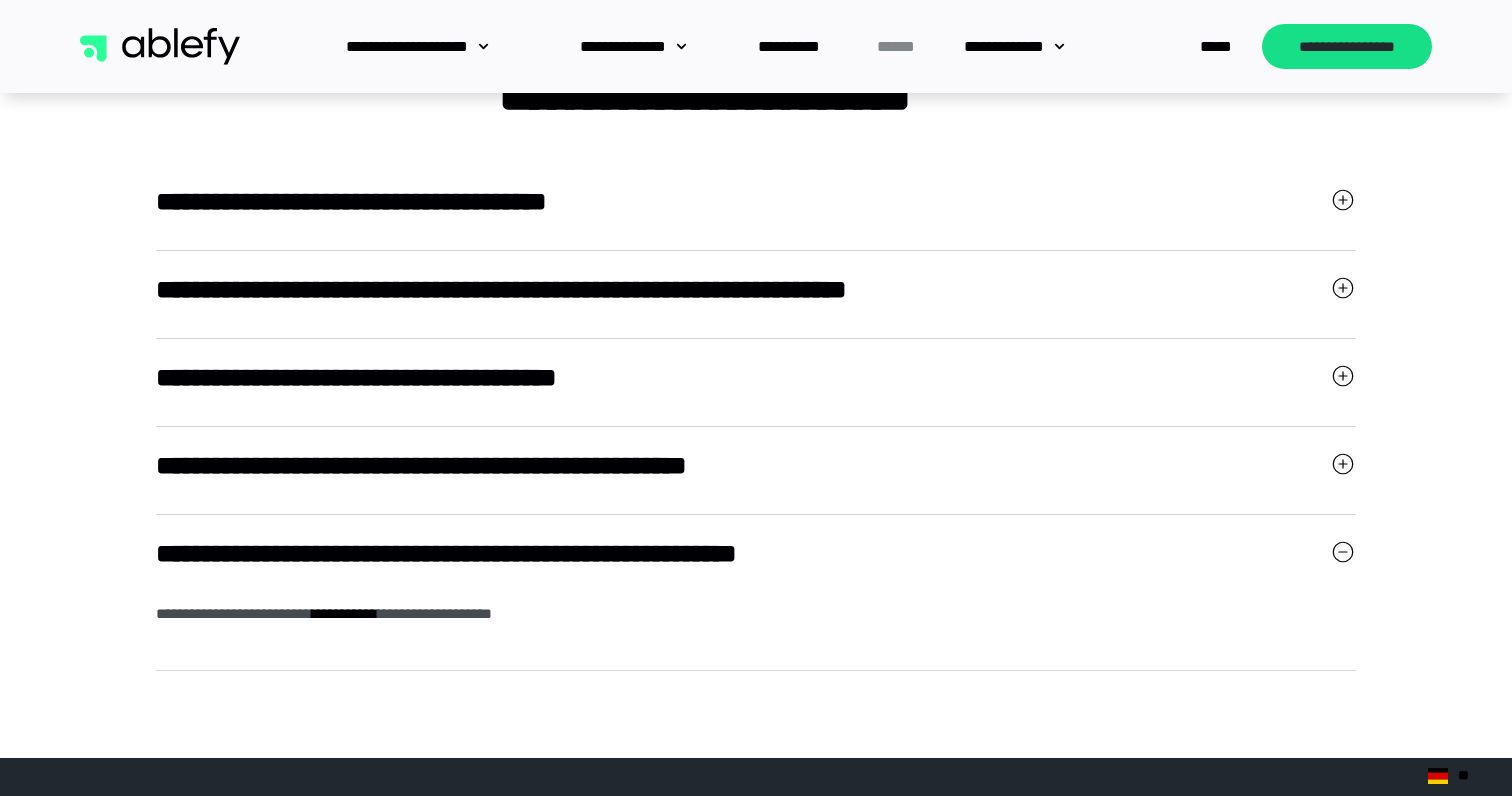 click on "**********" at bounding box center [756, 571] 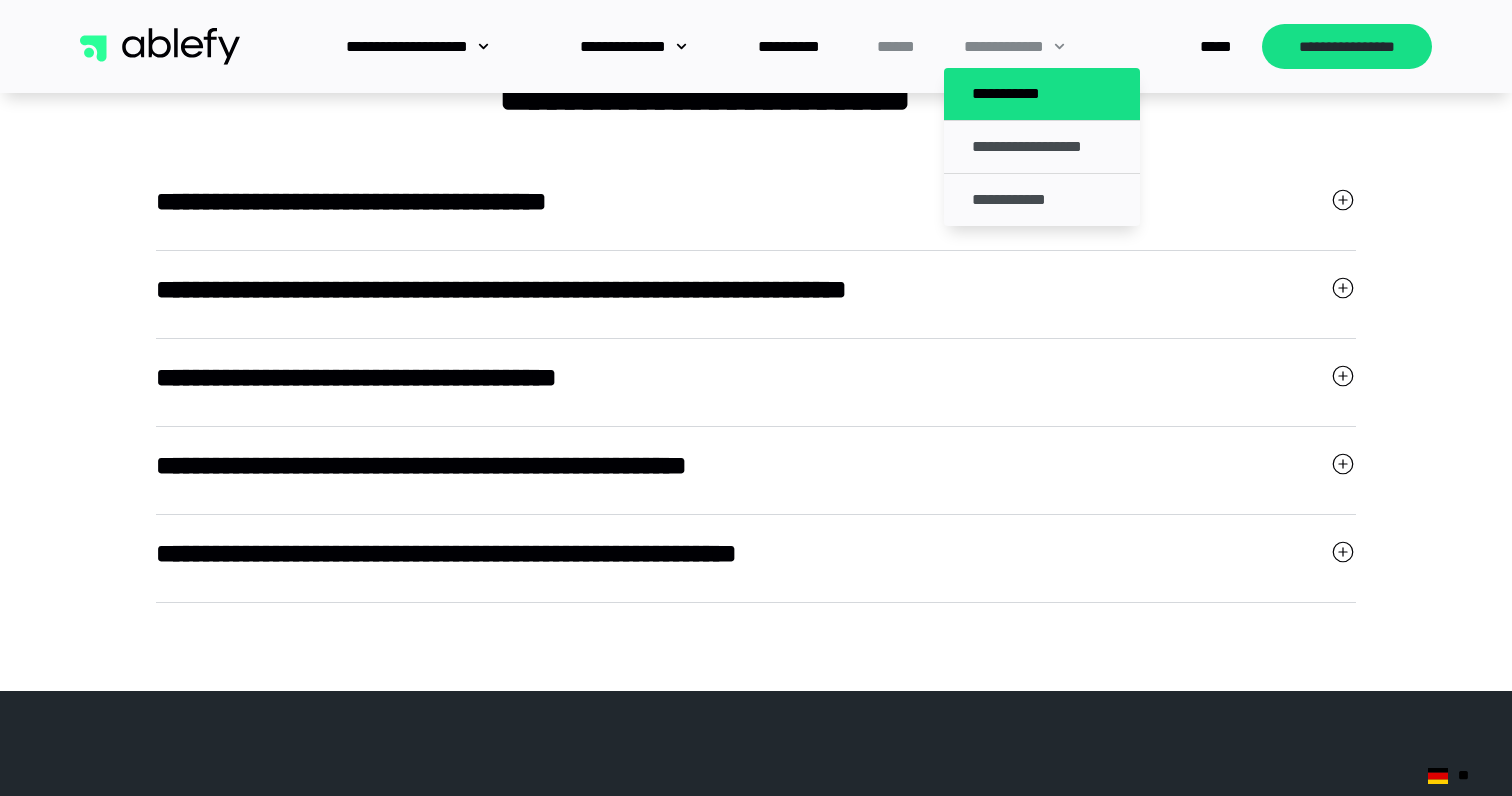 click on "**********" 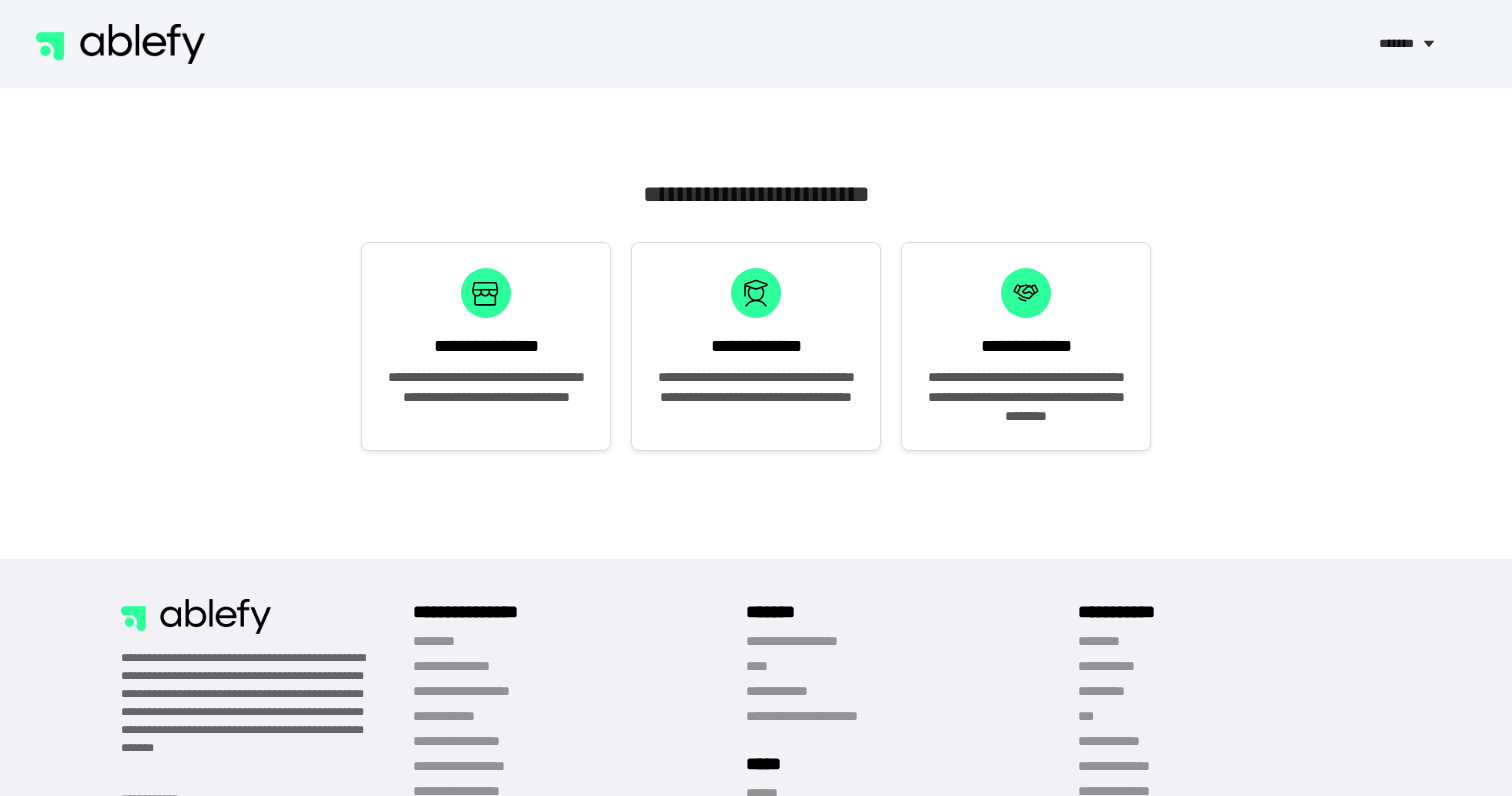 scroll, scrollTop: 0, scrollLeft: 0, axis: both 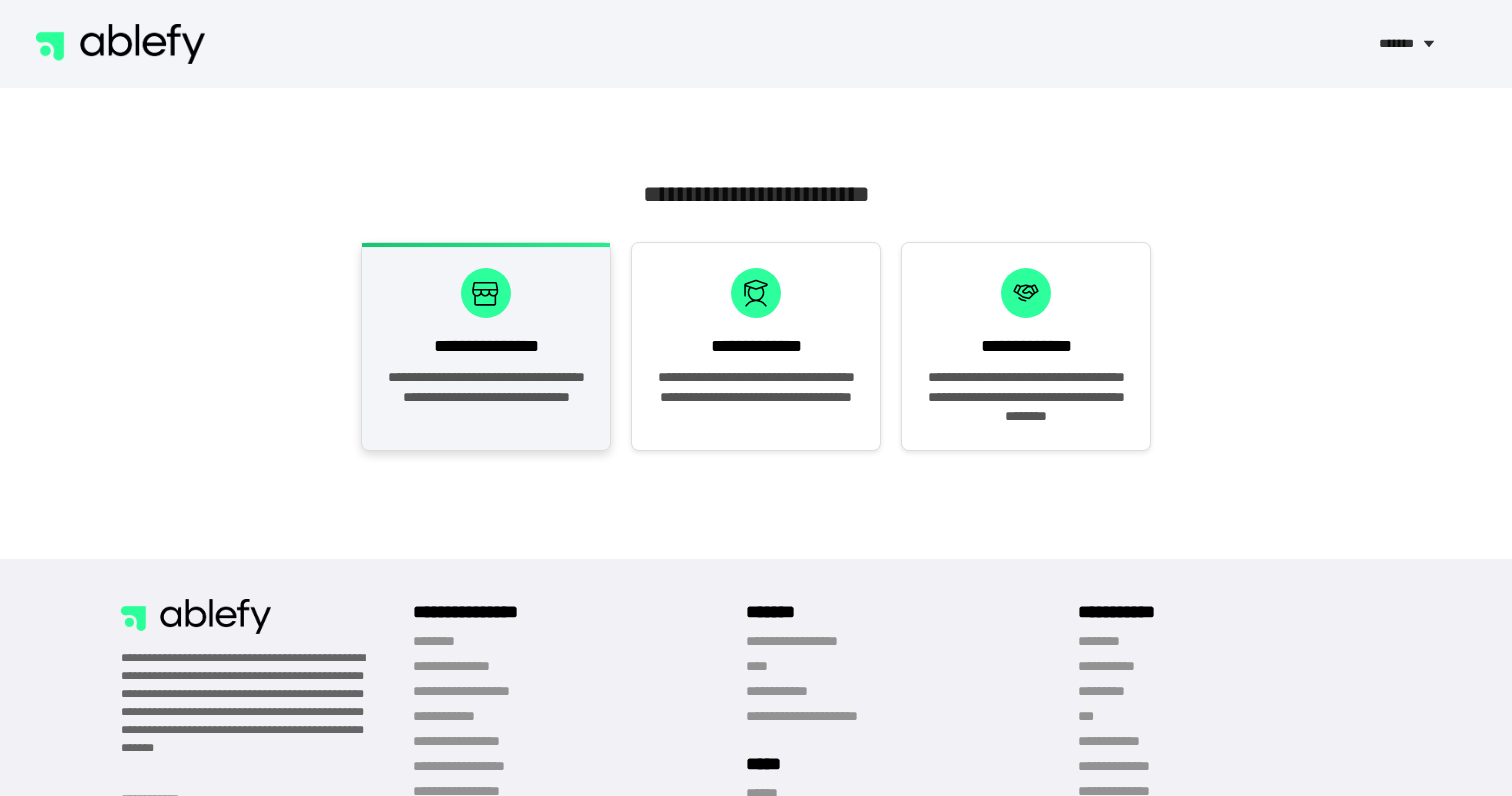 click on "**********" at bounding box center (486, 346) 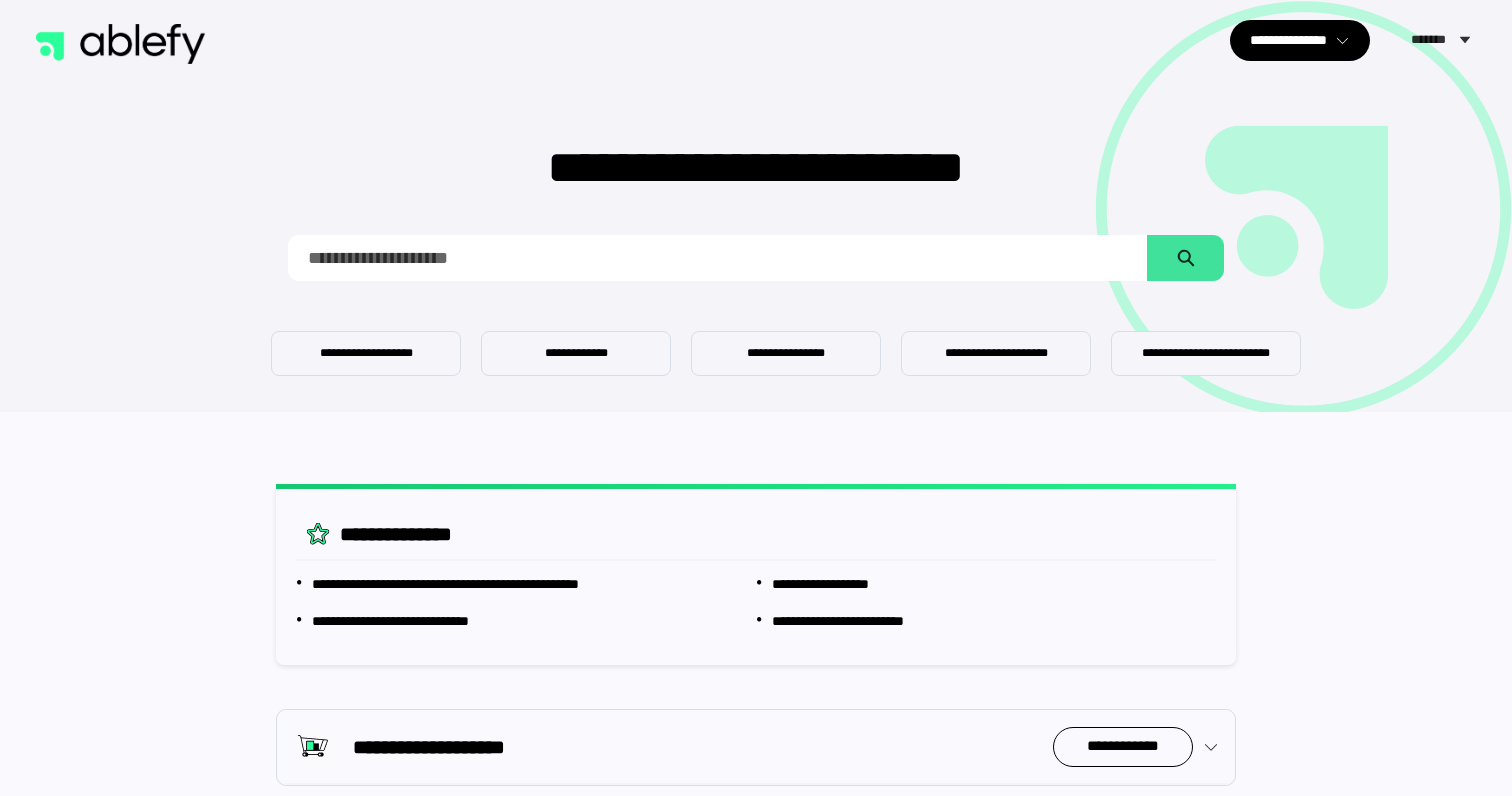 scroll, scrollTop: 0, scrollLeft: 0, axis: both 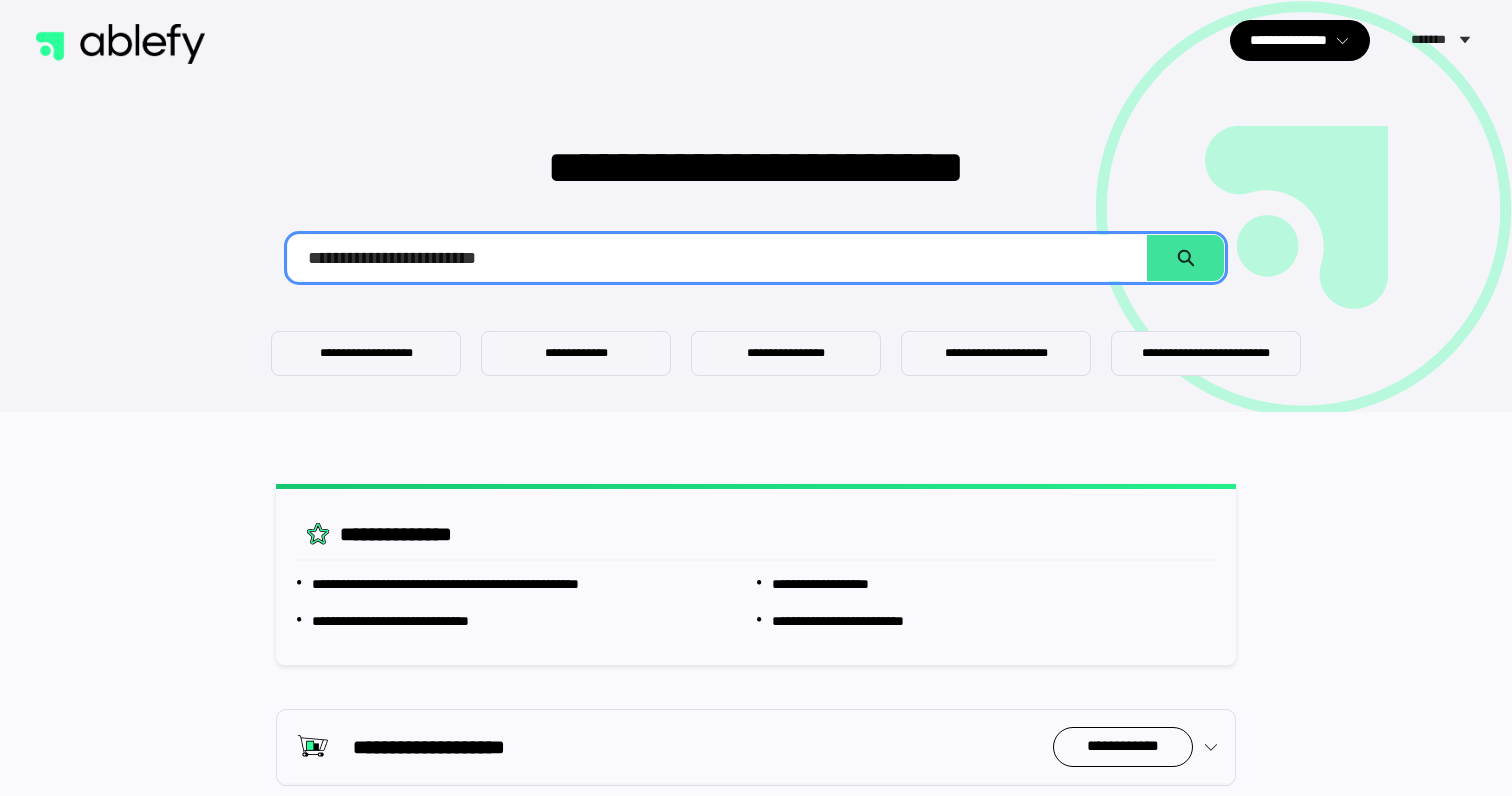 click on "**********" at bounding box center (718, 258) 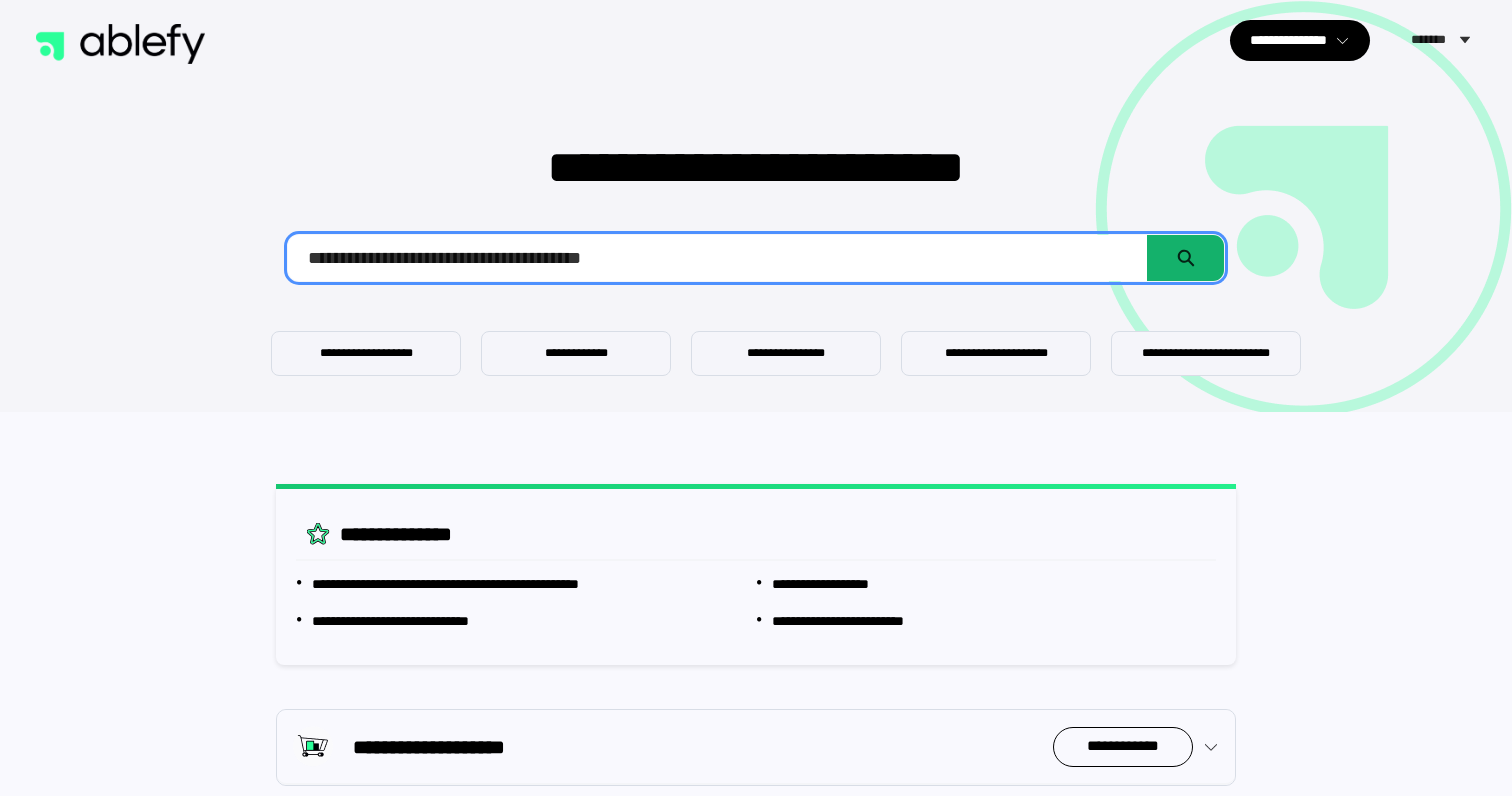 type on "**********" 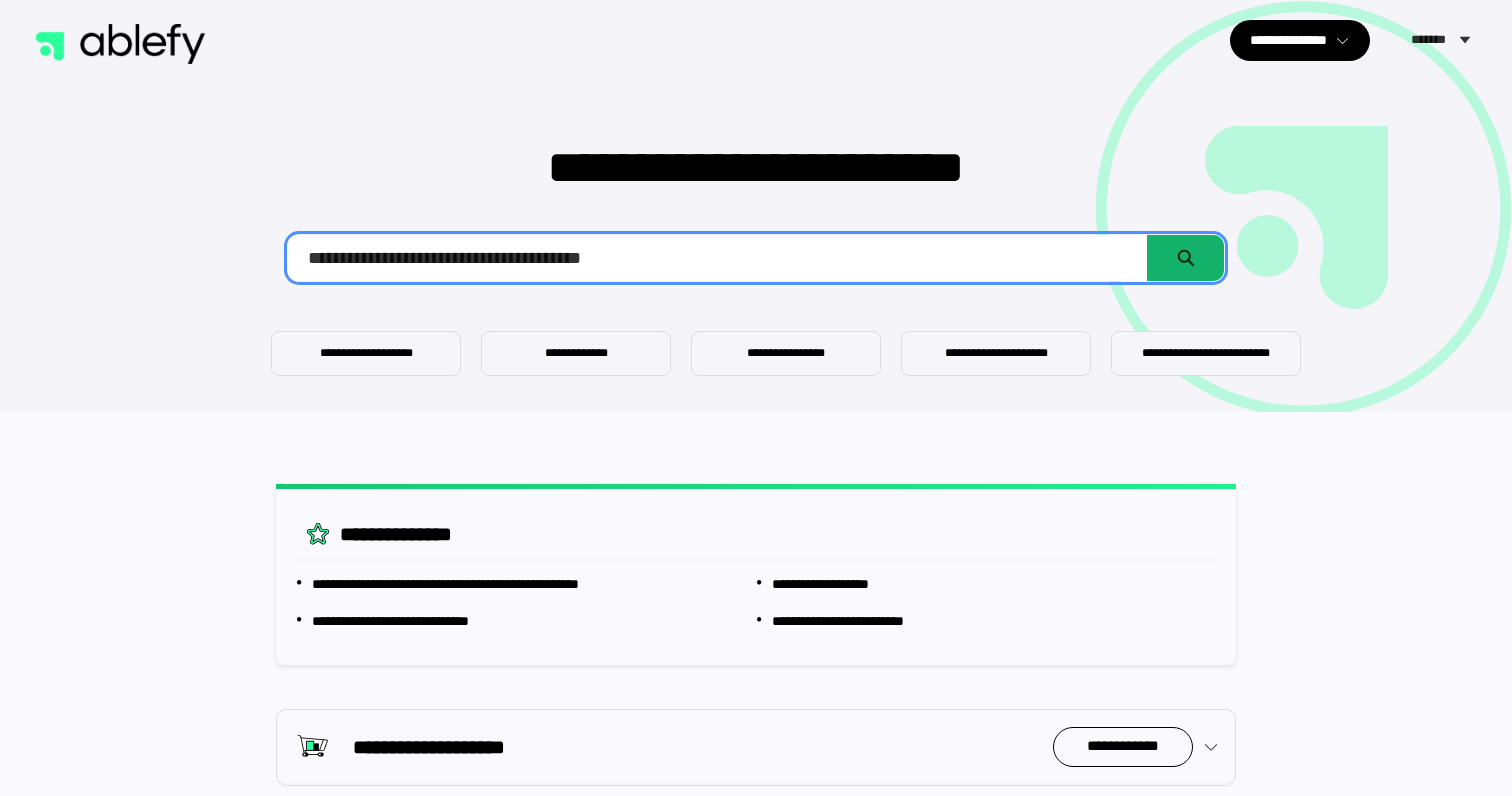 click at bounding box center (1186, 258) 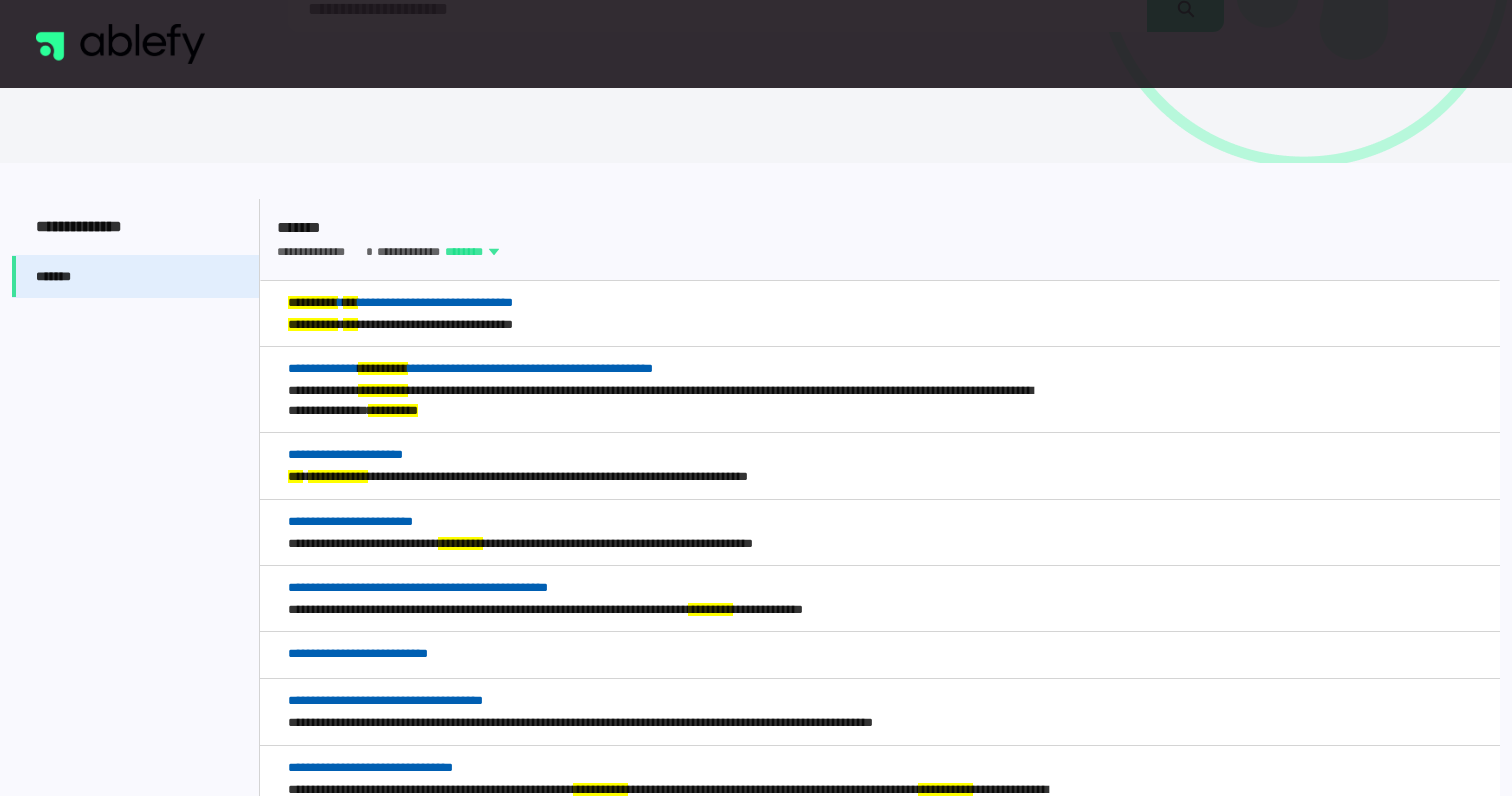 scroll, scrollTop: 247, scrollLeft: 0, axis: vertical 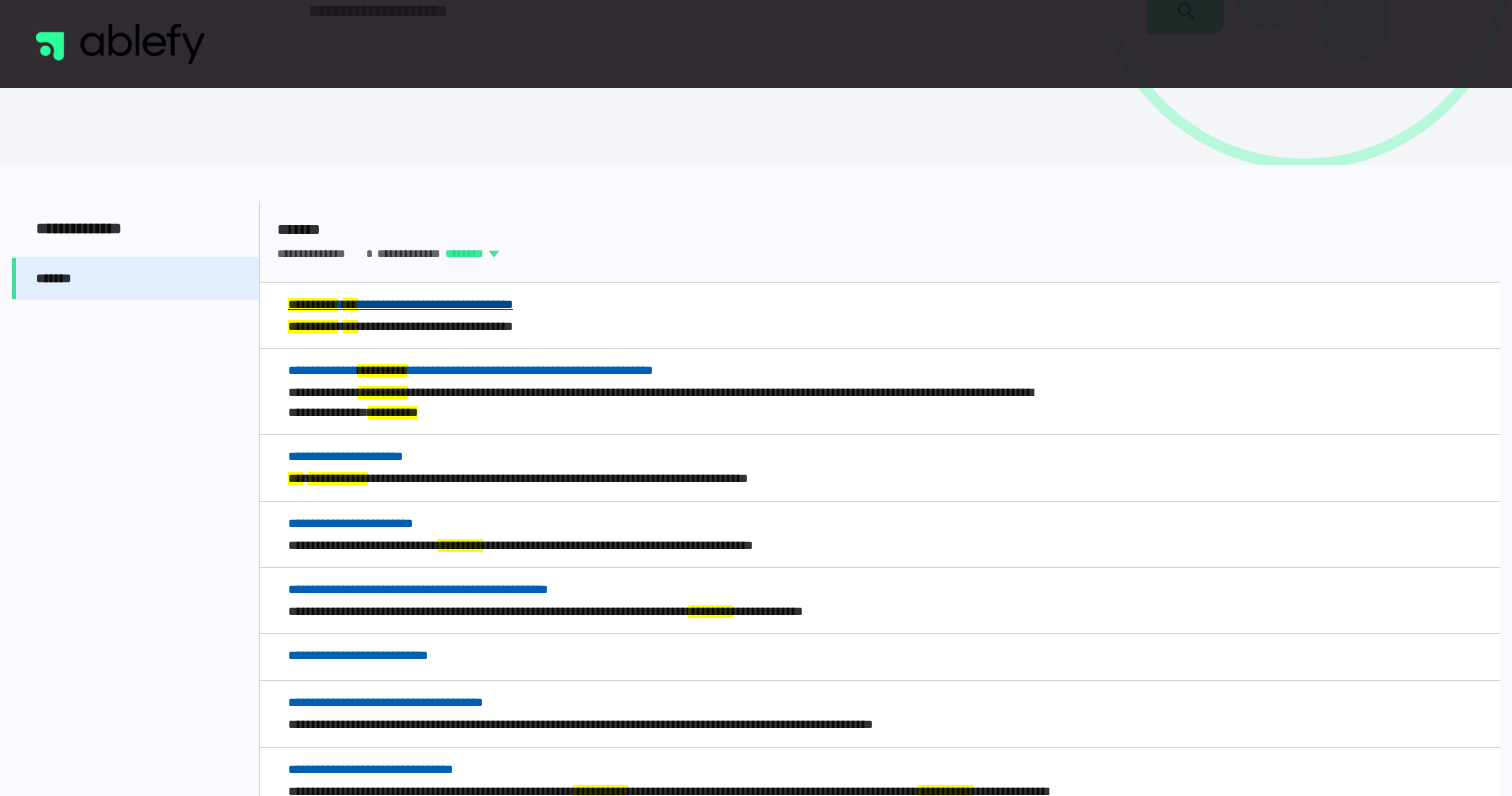 click on "**********" at bounding box center (400, 304) 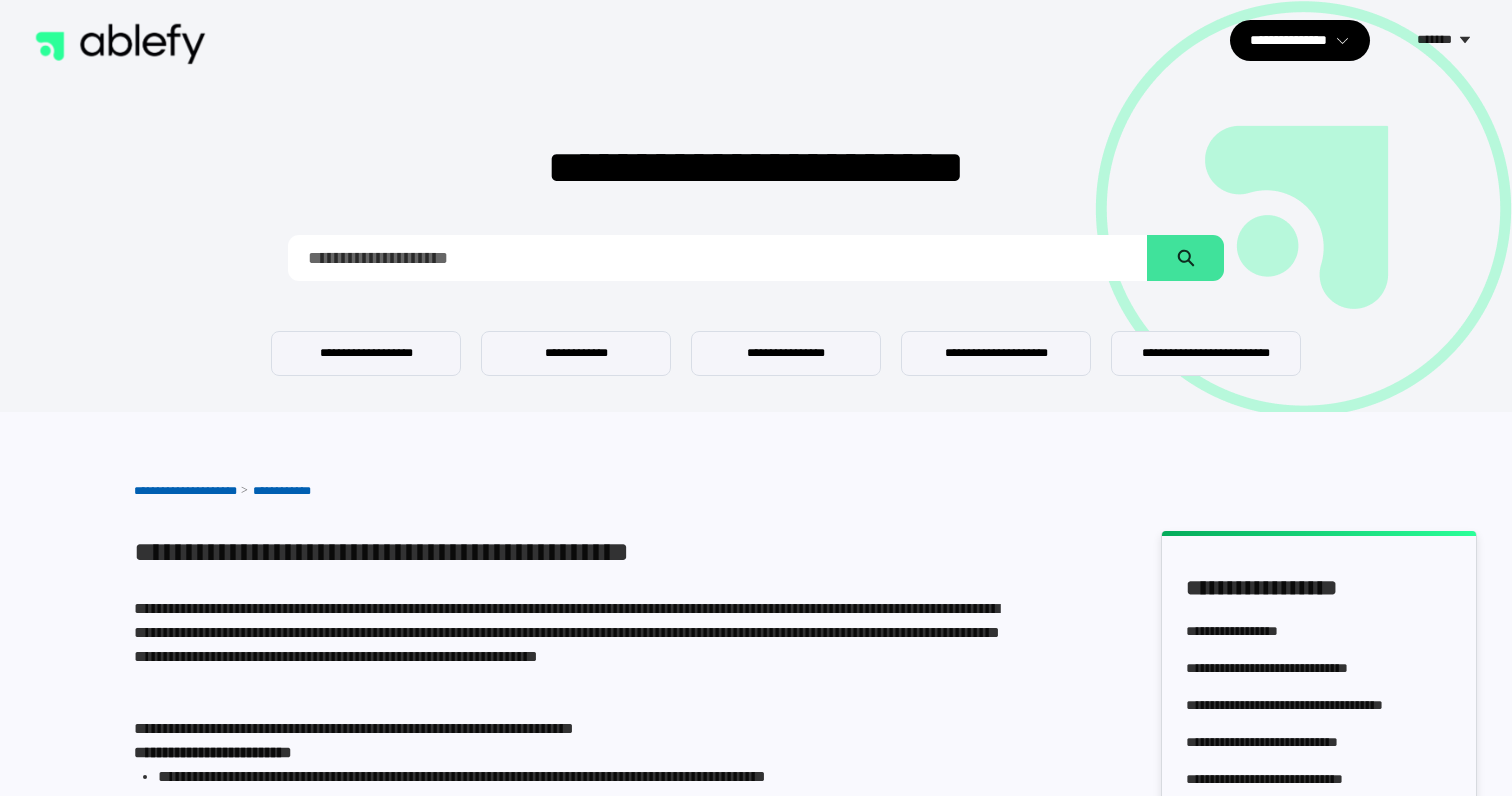 scroll, scrollTop: 0, scrollLeft: 0, axis: both 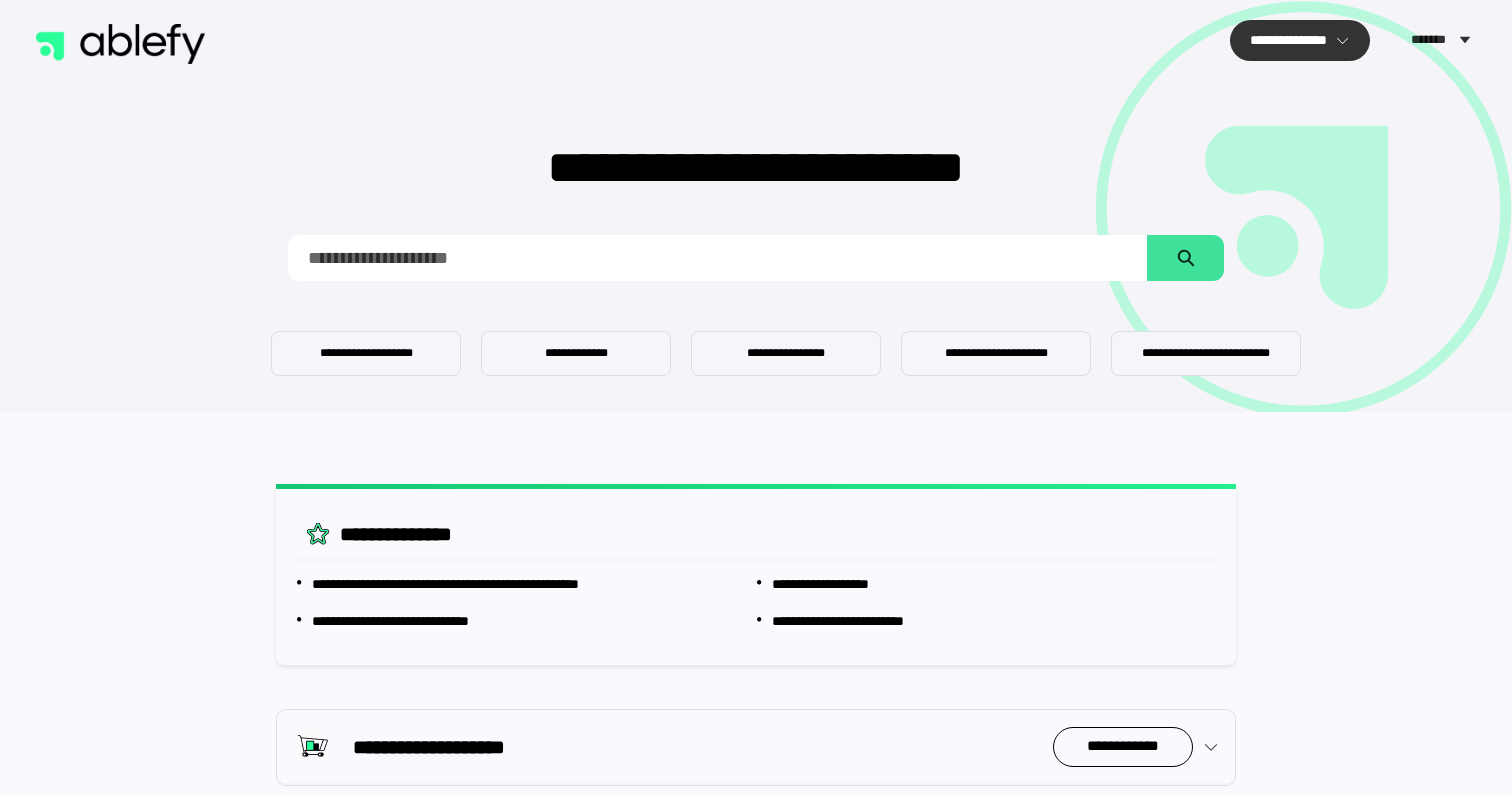 click at bounding box center [1342, 40] 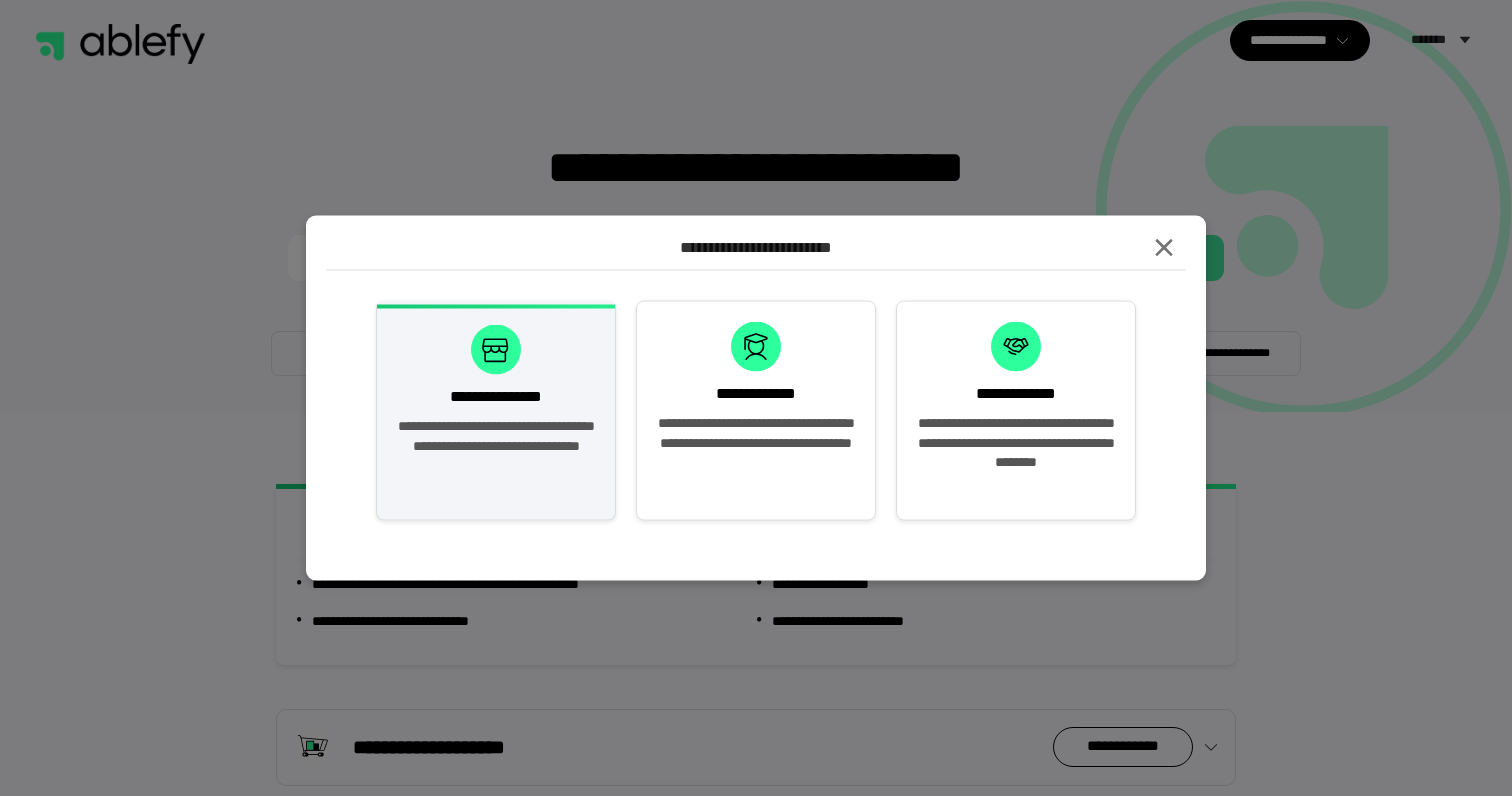 click 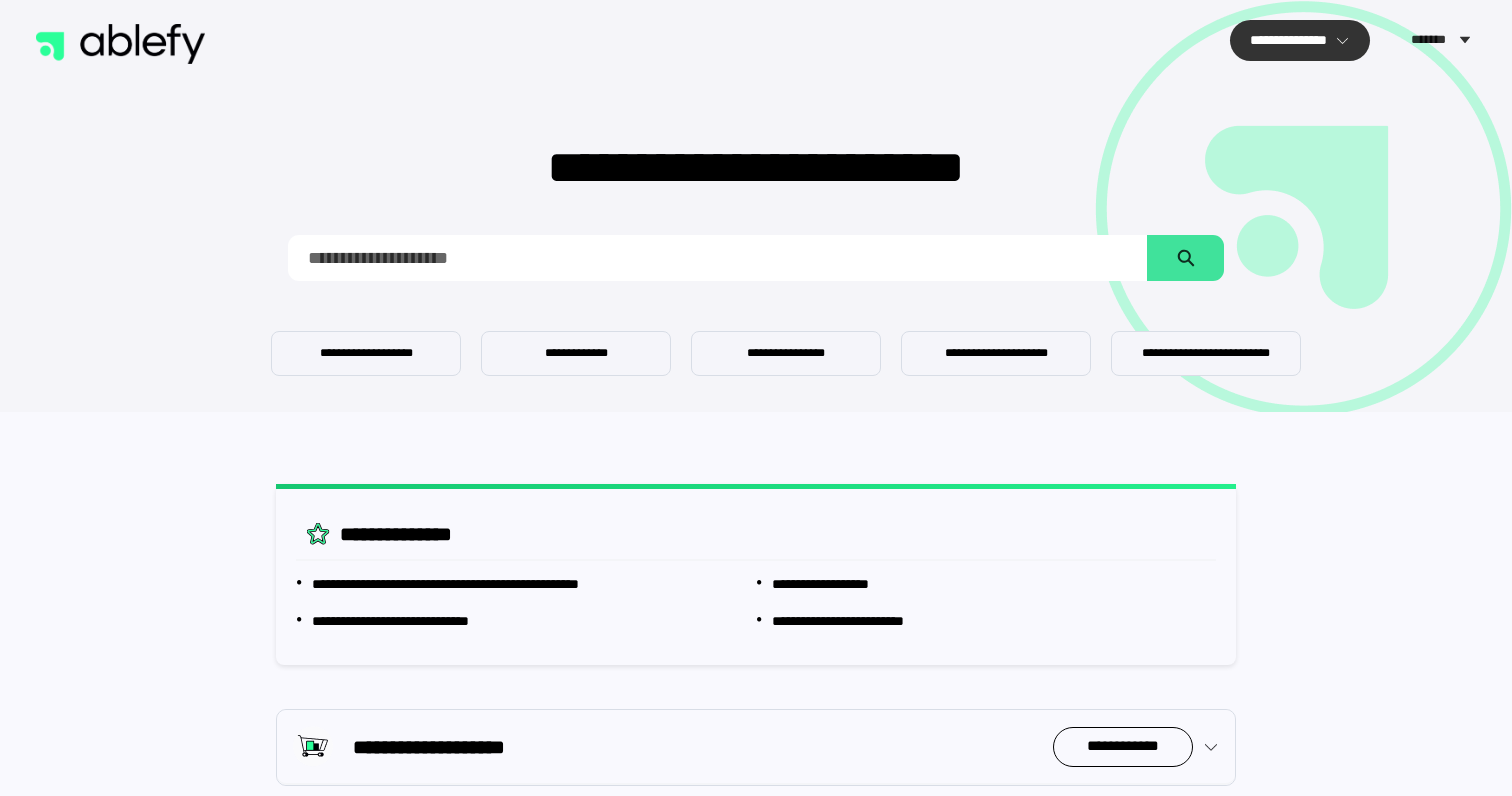 click at bounding box center (1342, 40) 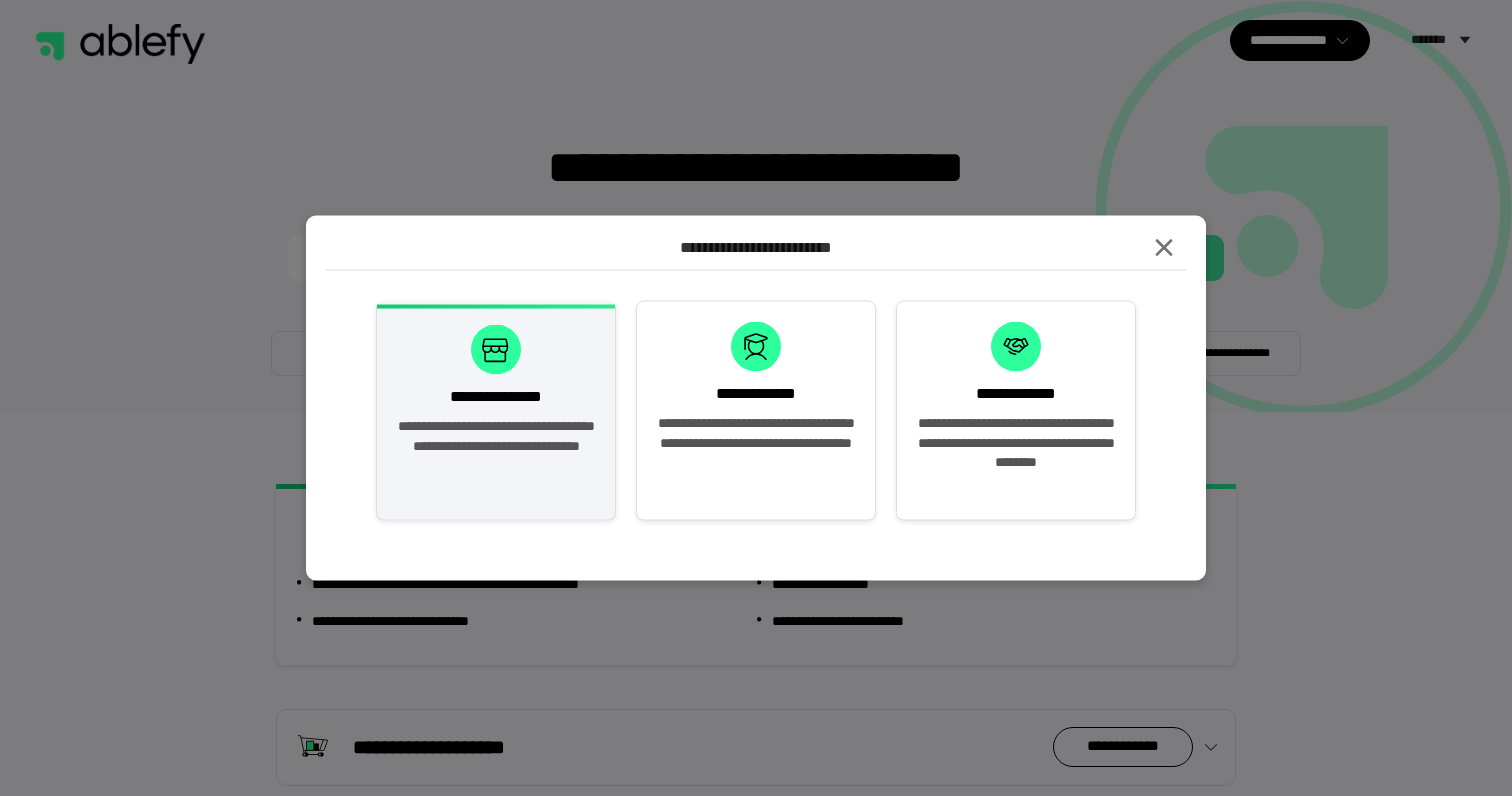 click on "**********" at bounding box center [496, 445] 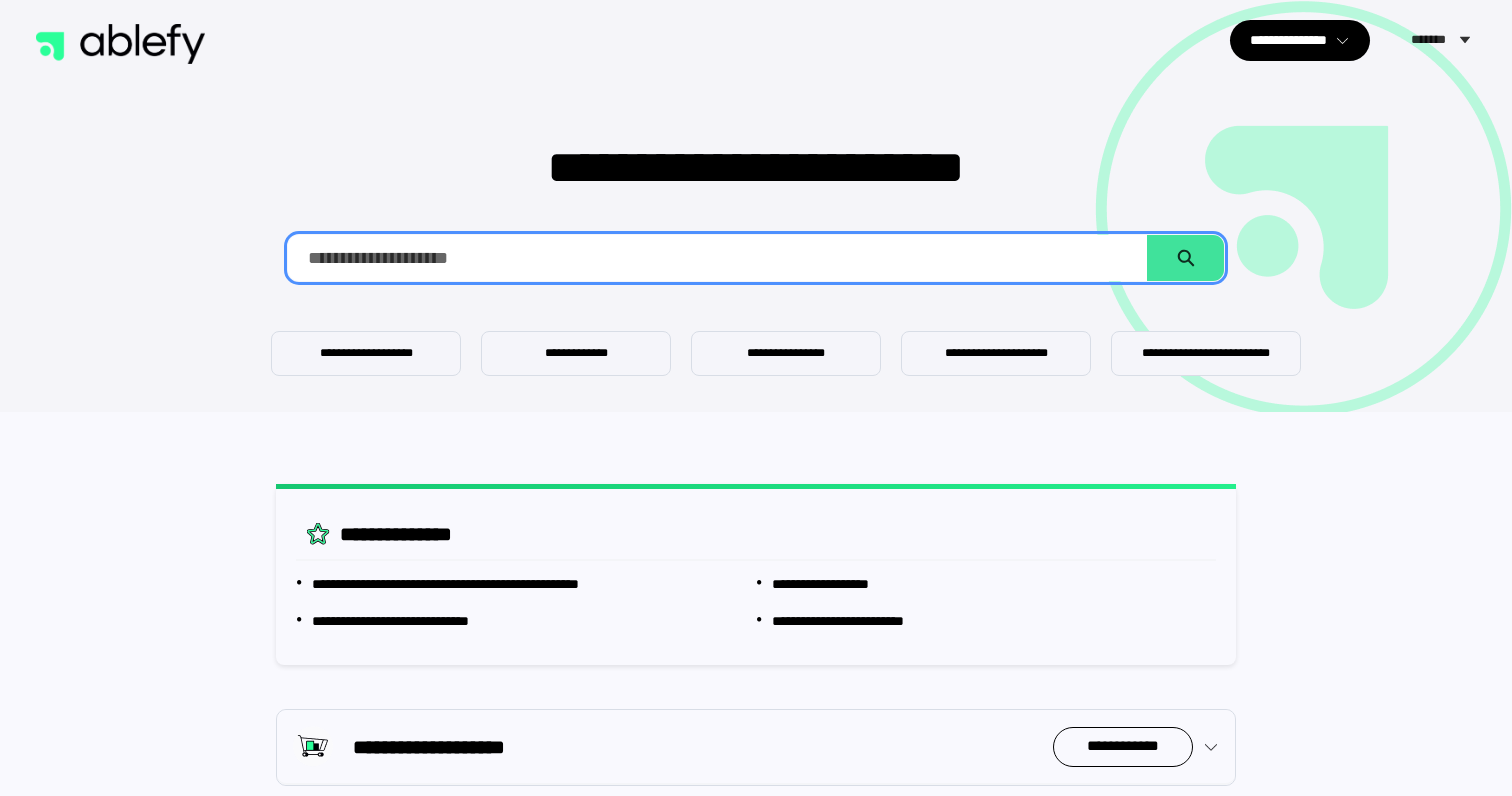 click at bounding box center (718, 258) 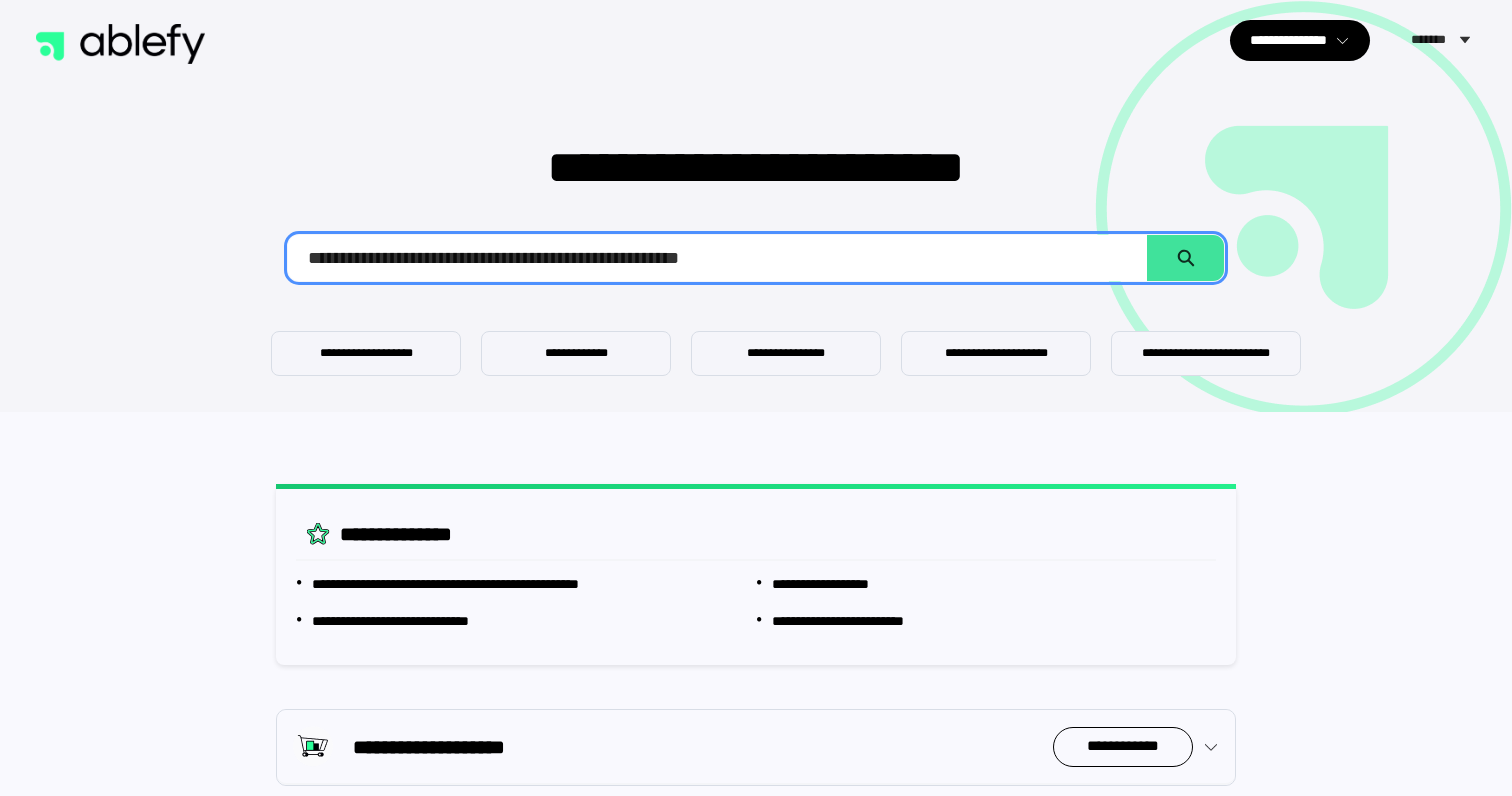 type on "**********" 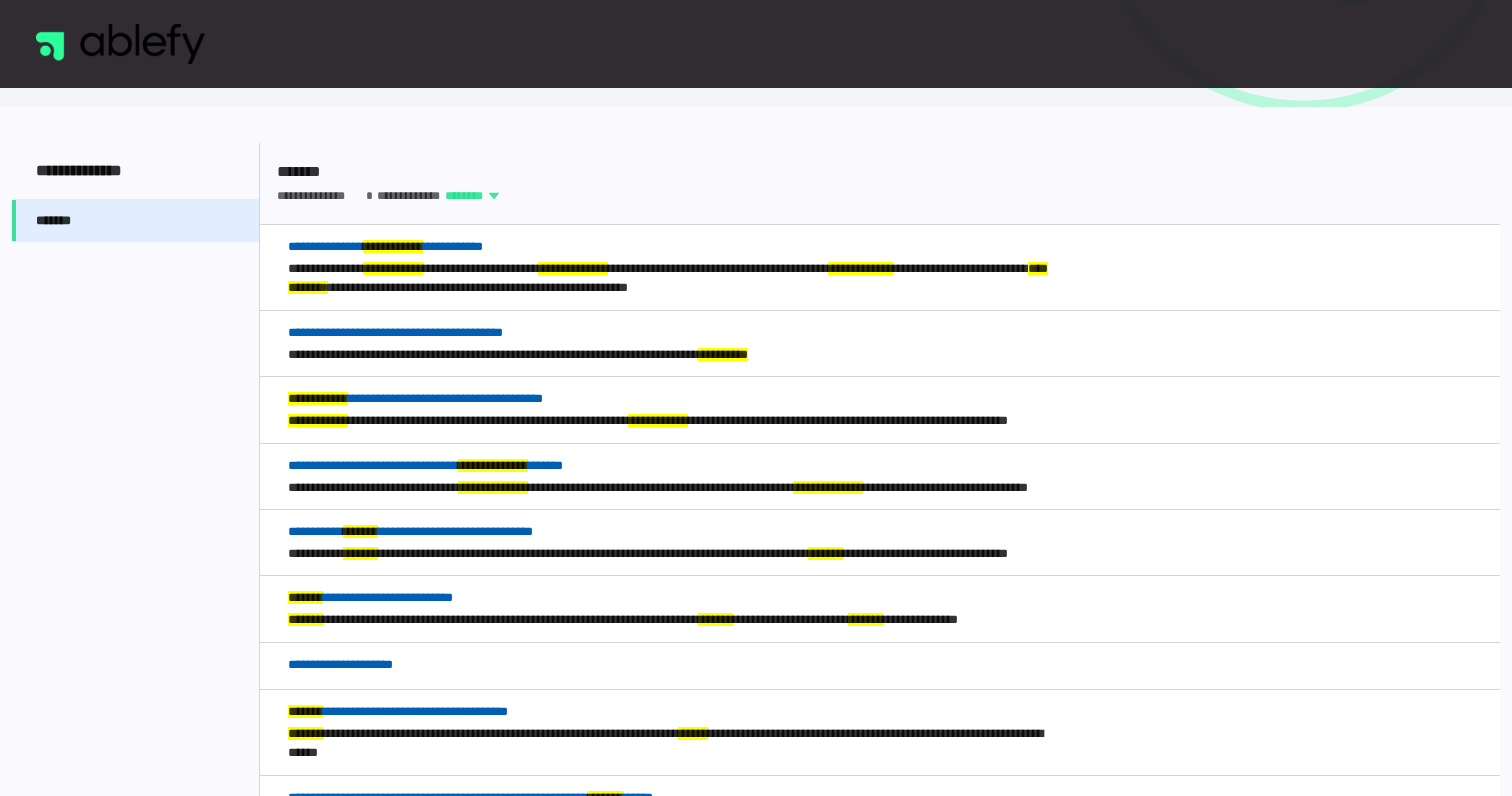 scroll, scrollTop: 304, scrollLeft: 0, axis: vertical 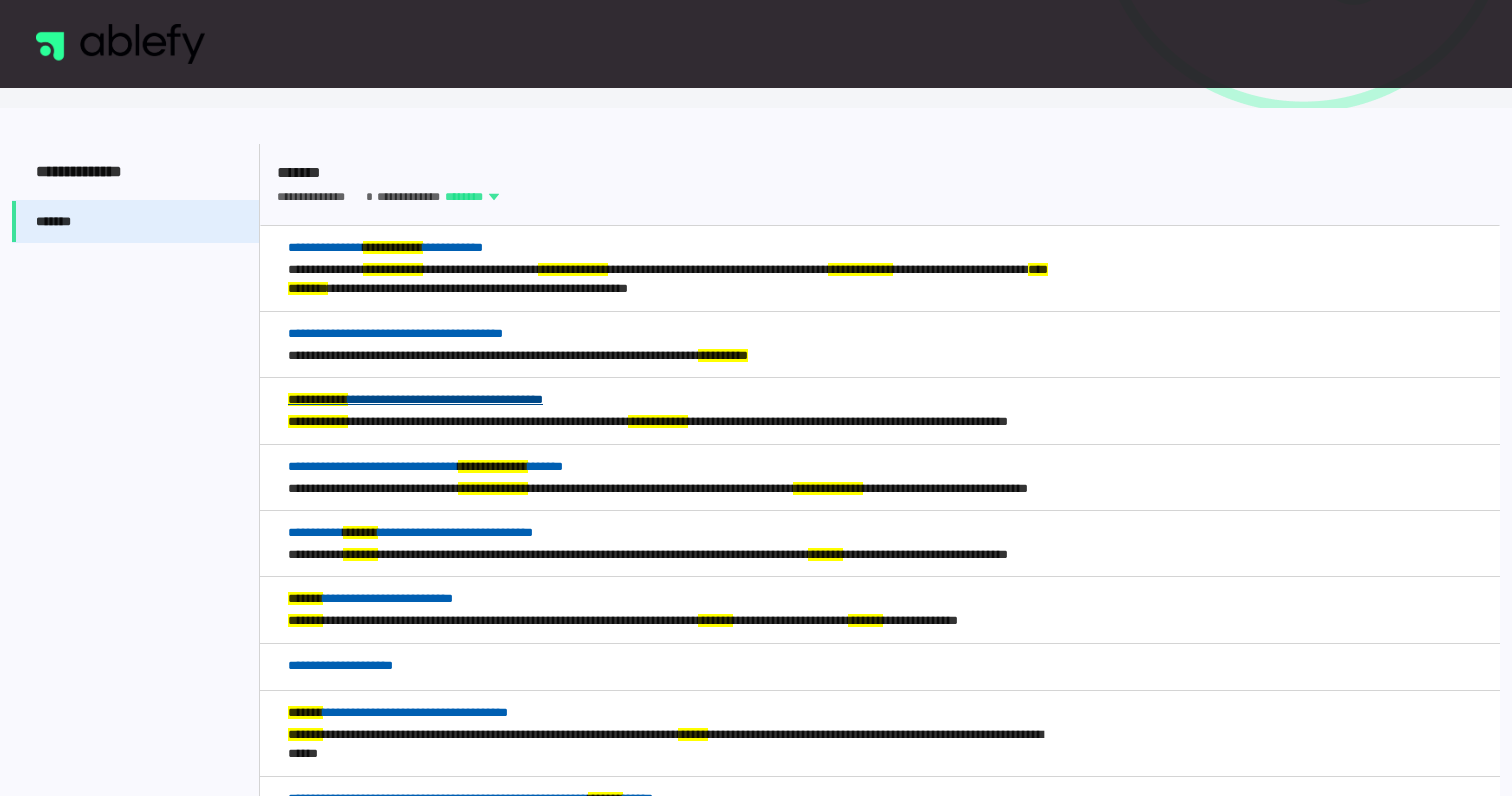 click on "**********" at bounding box center [415, 399] 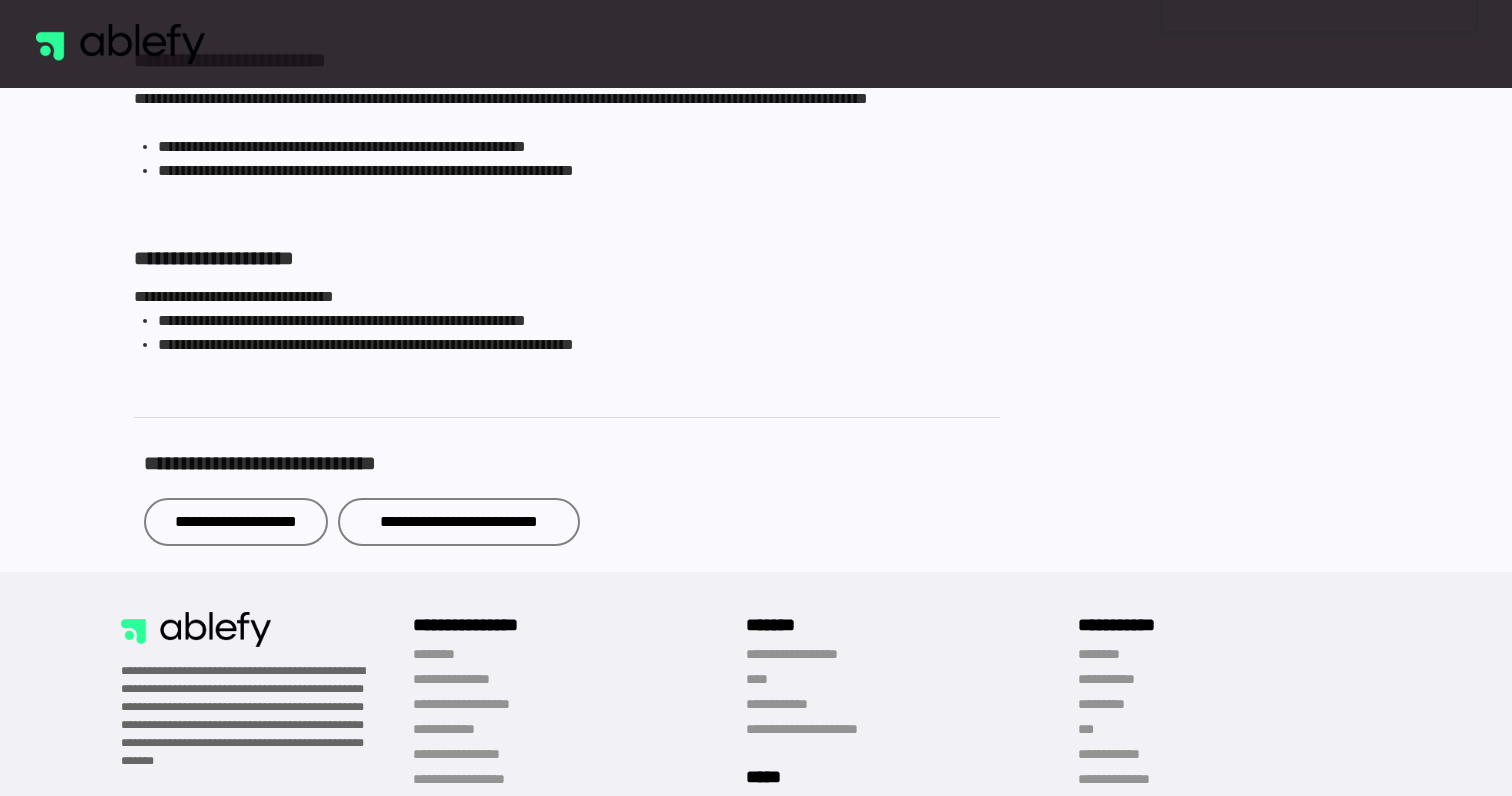 scroll, scrollTop: 1109, scrollLeft: 0, axis: vertical 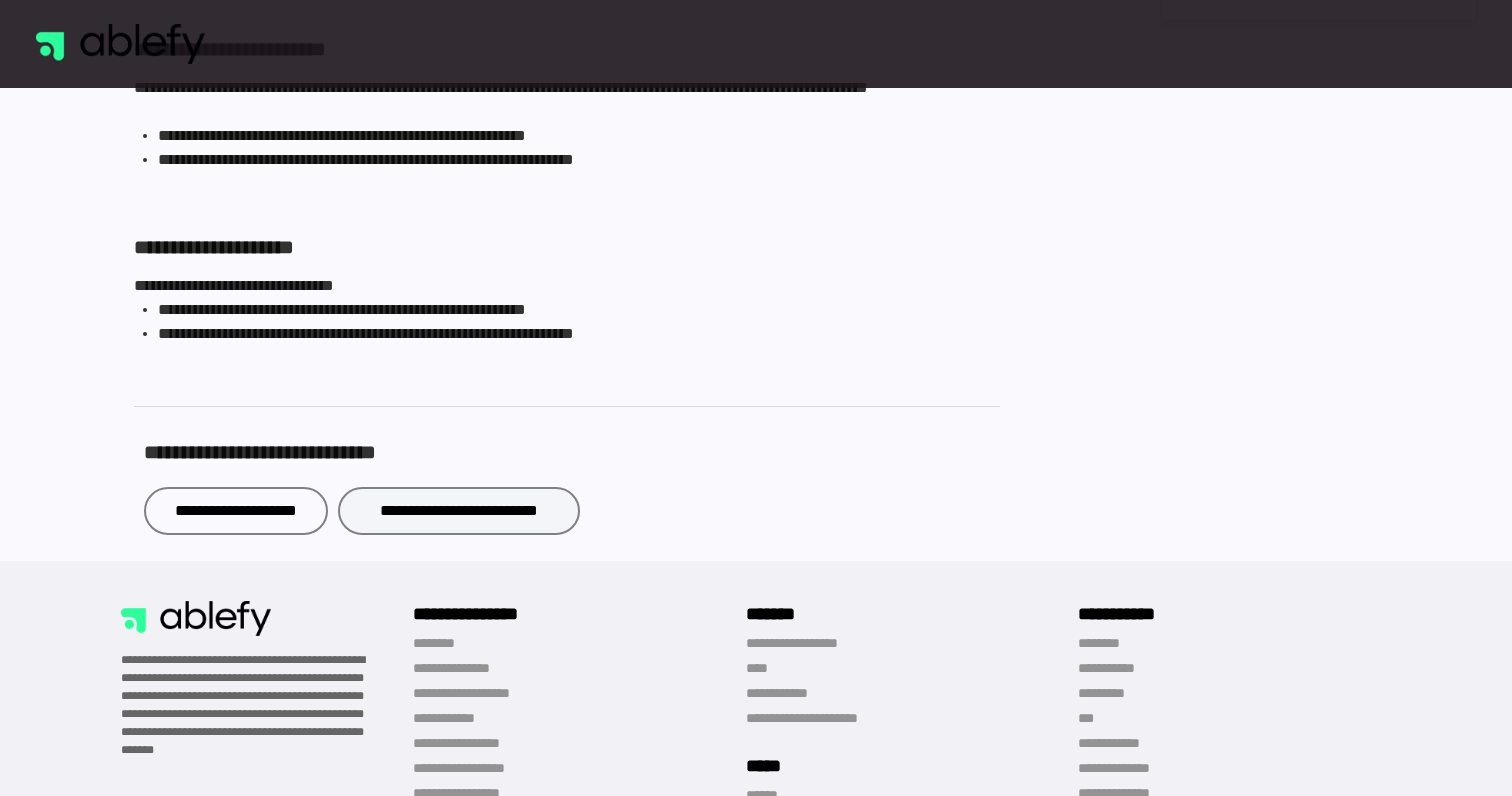 click on "**********" at bounding box center [459, 511] 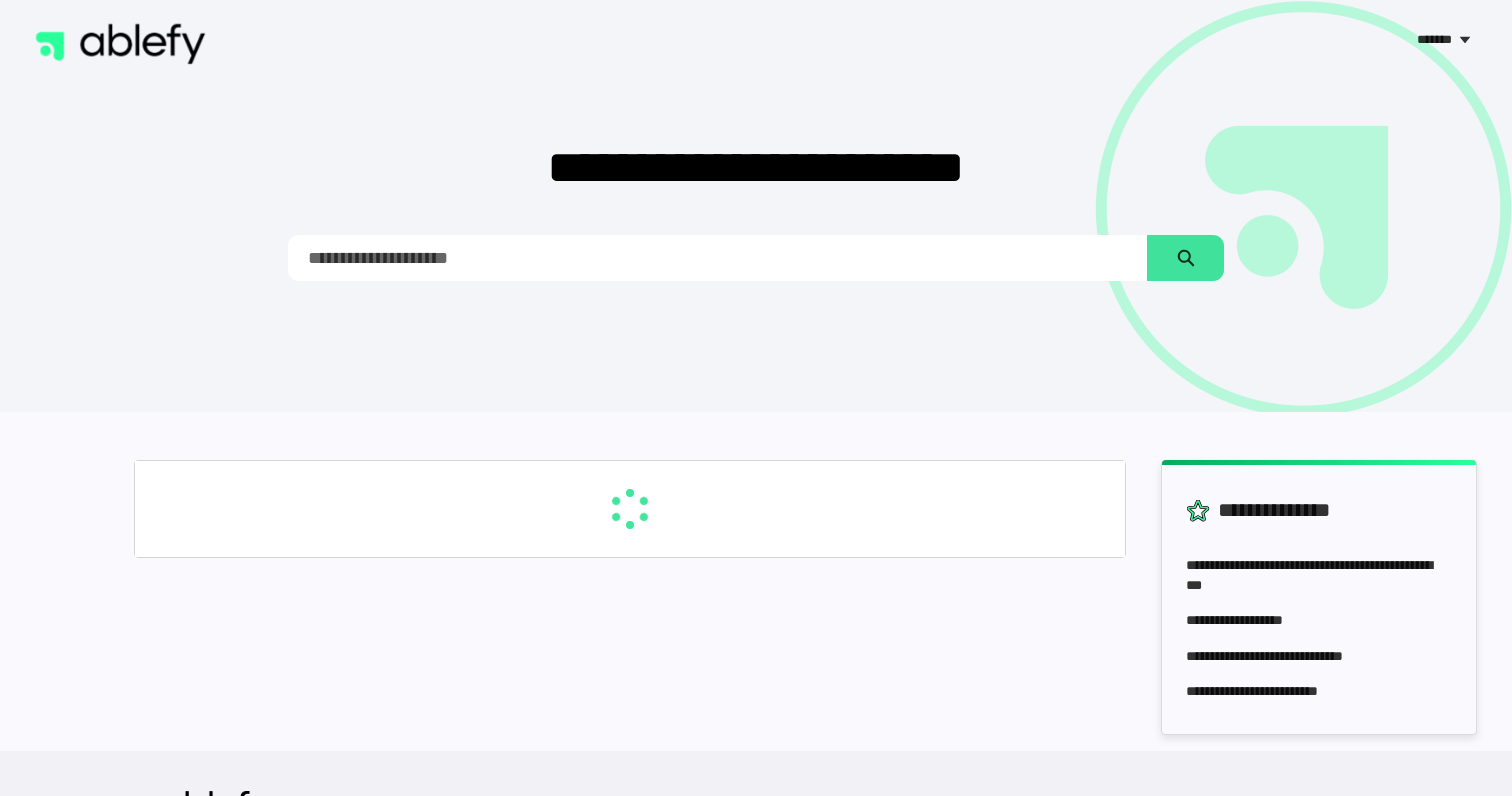 scroll, scrollTop: 0, scrollLeft: 0, axis: both 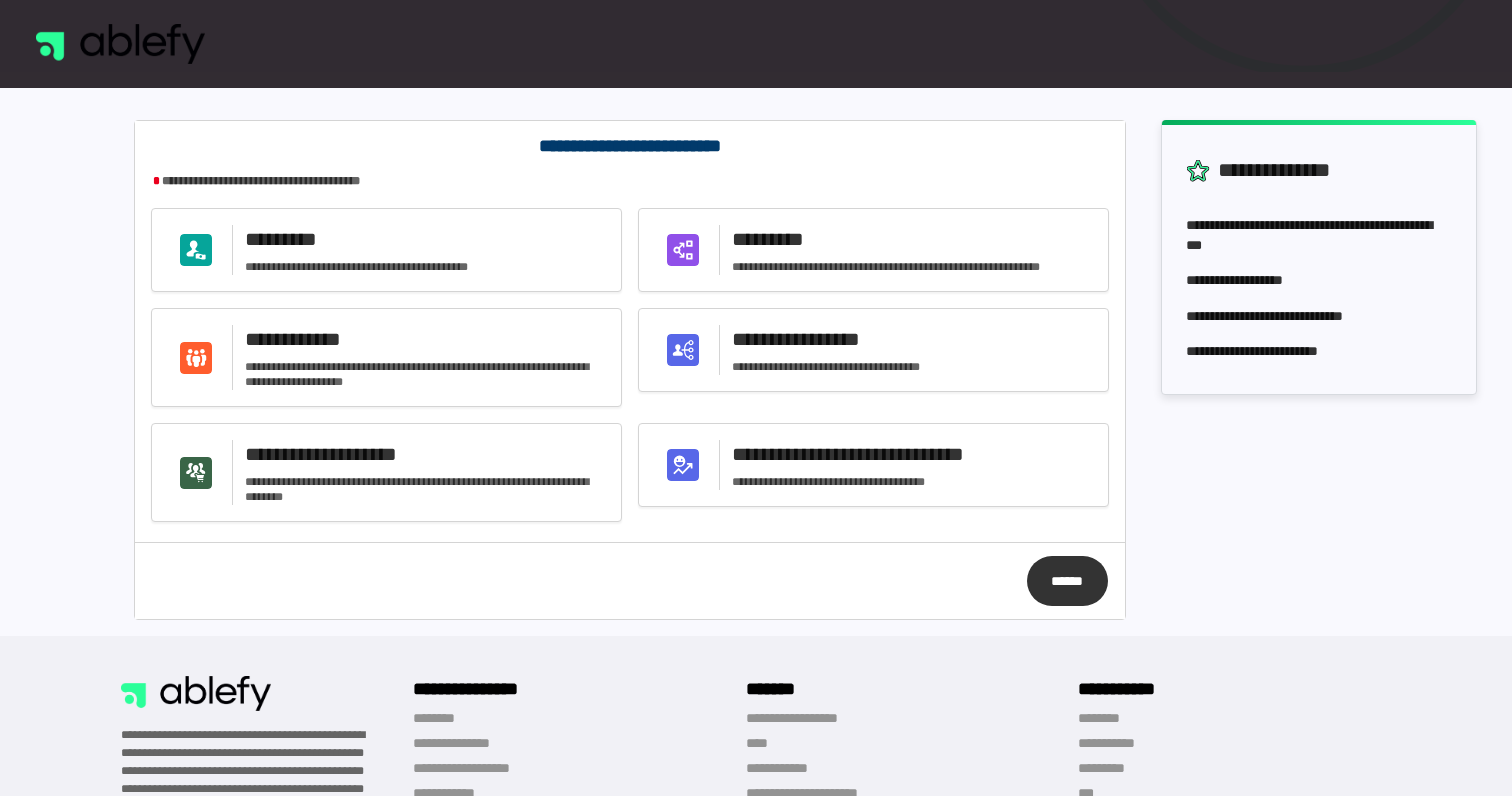 click on "******" 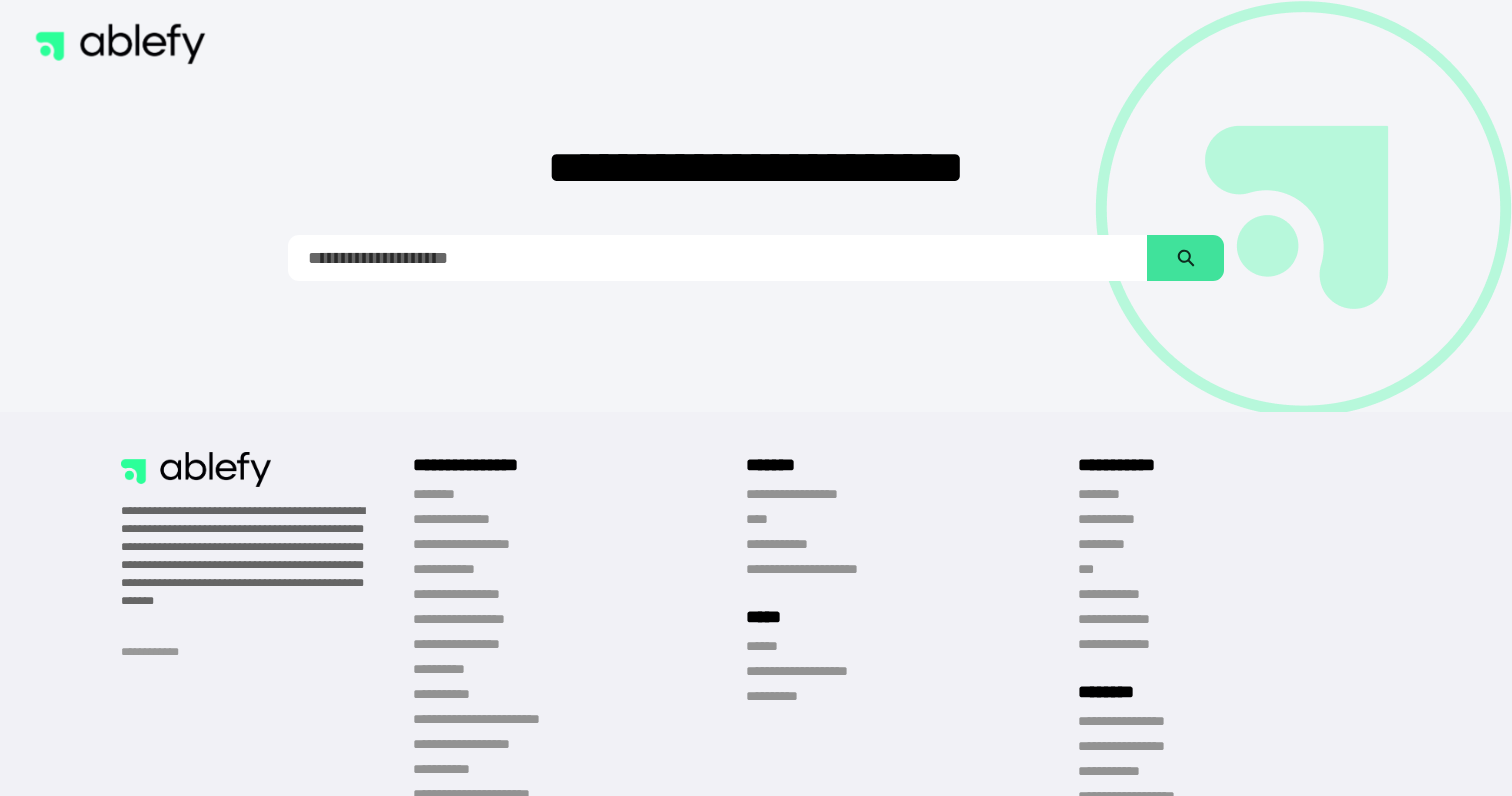 scroll, scrollTop: 0, scrollLeft: 0, axis: both 